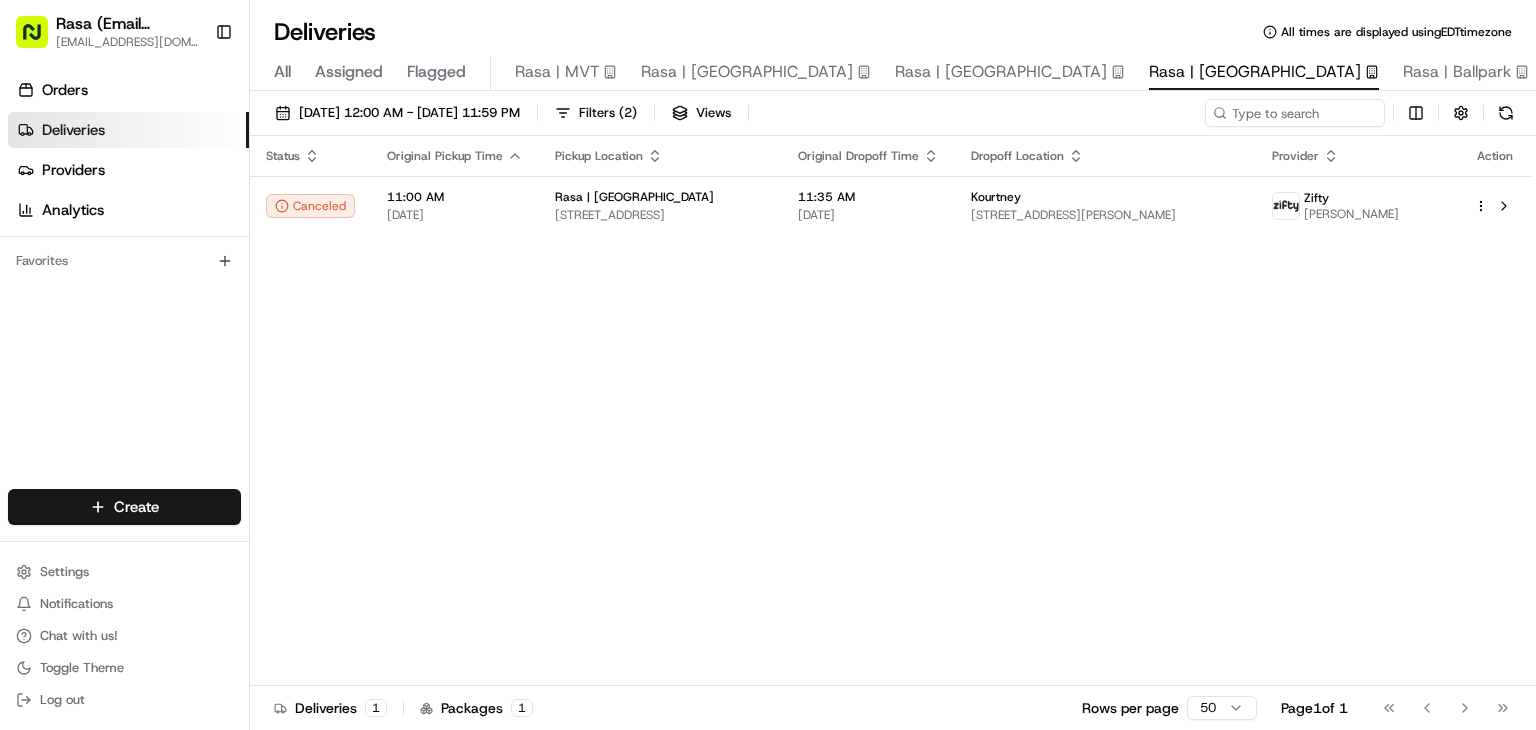 scroll, scrollTop: 0, scrollLeft: 0, axis: both 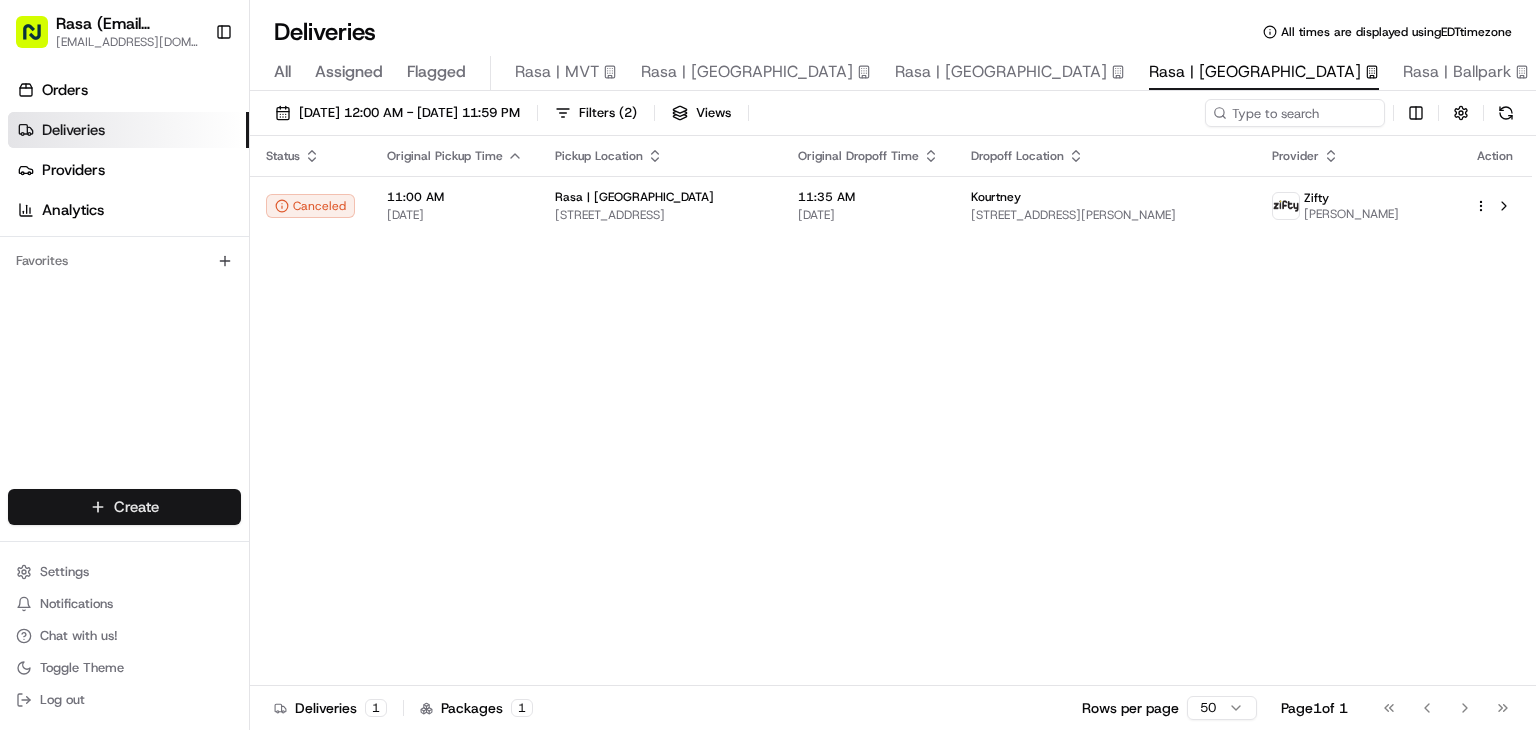click on "Rasa (Email Parsing) [EMAIL_ADDRESS][DOMAIN_NAME] Toggle Sidebar Orders Deliveries Providers Analytics Favorites Main Menu Members & Organization Organization Users Roles Preferences Customization Tracking Orchestration Automations Locations Pickup Locations Dropoff Locations Billing Billing Refund Requests Integrations Notification Triggers Webhooks API Keys Request Logs Create Settings Notifications Chat with us! Toggle Theme Log out Deliveries All times are displayed using  EDT  timezone All Assigned Flagged Rasa | MVT Rasa | [GEOGRAPHIC_DATA] | [GEOGRAPHIC_DATA] | [GEOGRAPHIC_DATA] | [GEOGRAPHIC_DATA] [DATE] 12:00 AM - [DATE] 11:59 PM Filters ( 2 ) Views Status Original Pickup Time Pickup Location Original Dropoff Time Dropoff Location Provider Action Canceled 11:00 AM [DATE] Rasa | National Landing [STREET_ADDRESS] 11:35 AM [DATE] Kourtney [STREET_ADDRESS][PERSON_NAME] Zifty [PERSON_NAME] Deliveries 1 Packages 1 Rows per page 50 Page  1  of   1" at bounding box center (768, 365) 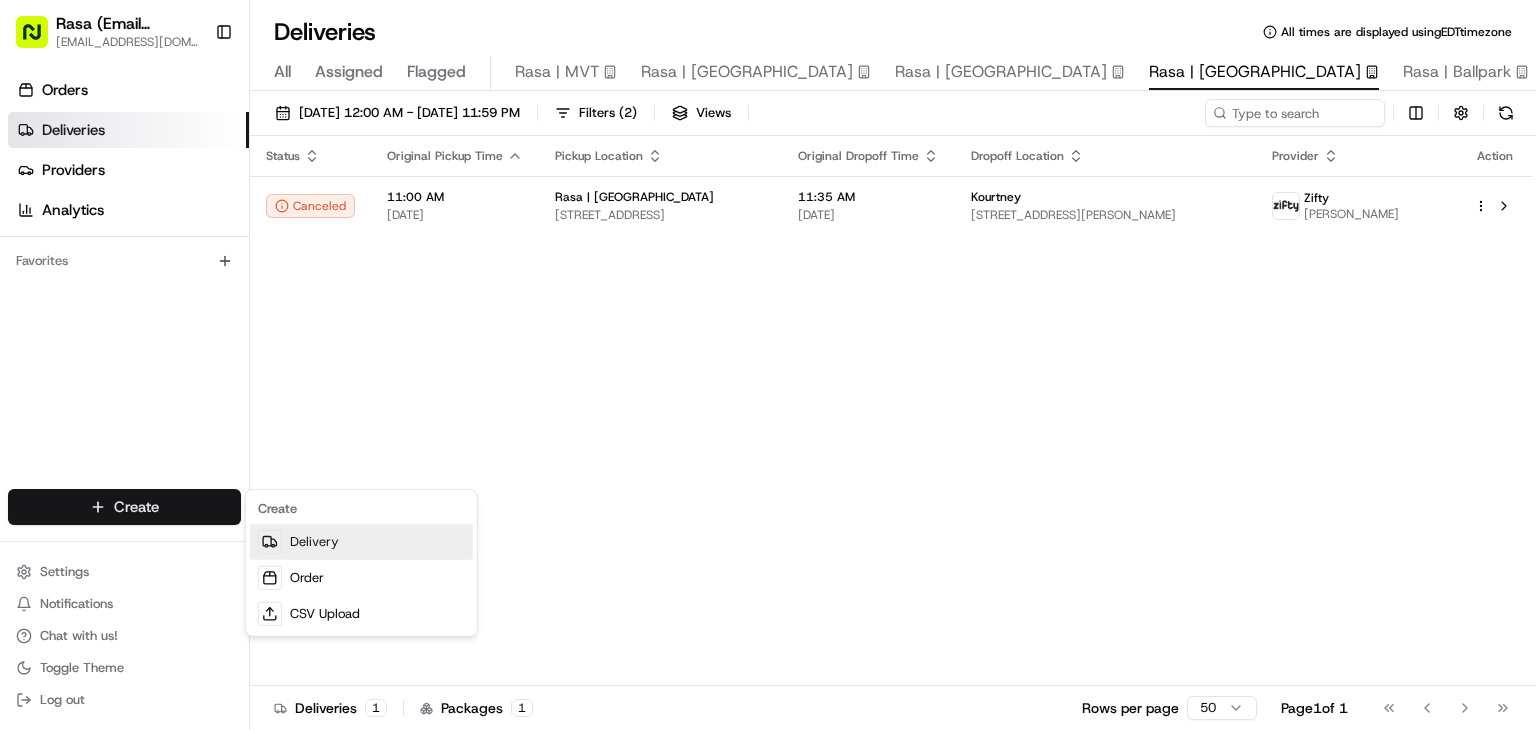 click on "Delivery" at bounding box center [361, 542] 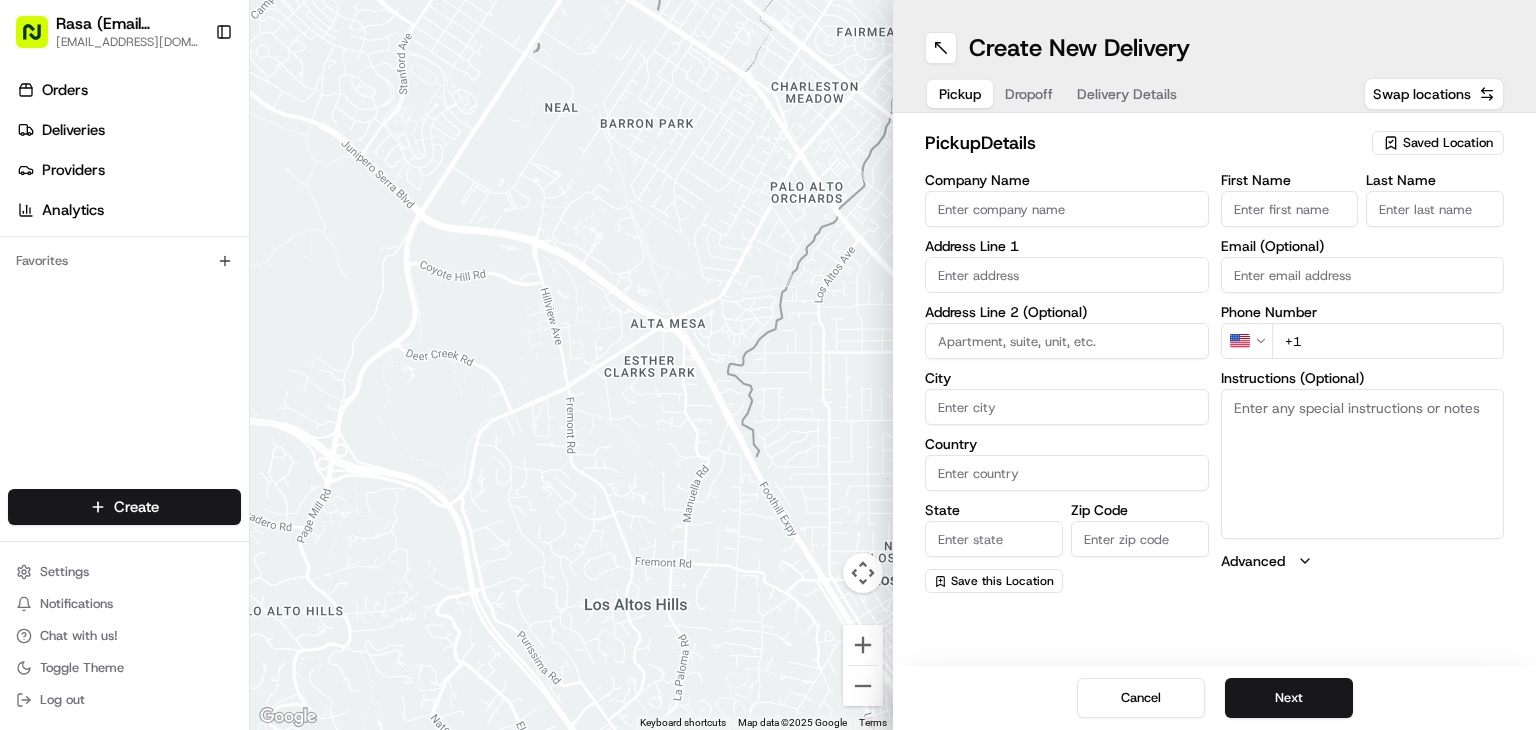 click on "Company Name" at bounding box center [1067, 209] 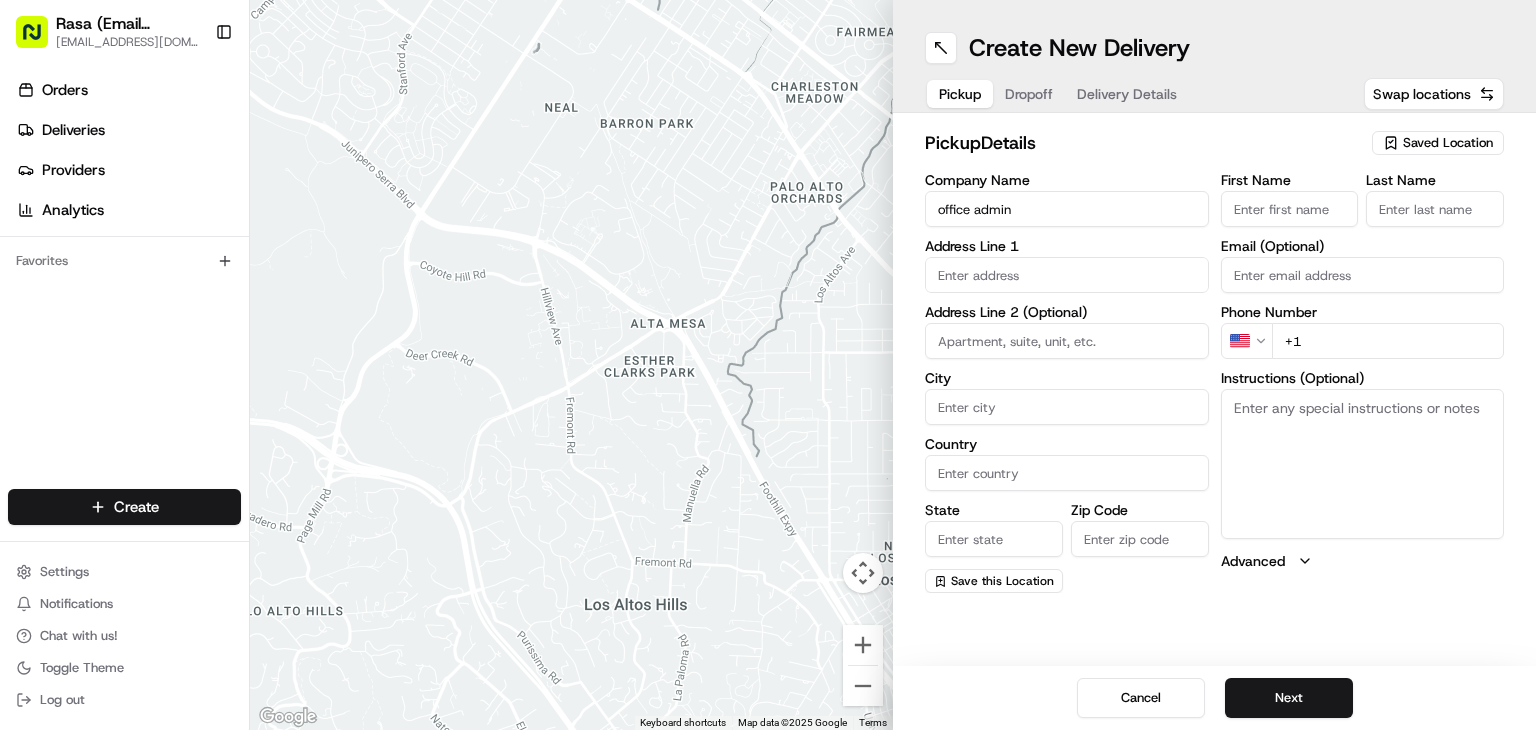 click at bounding box center [1067, 275] 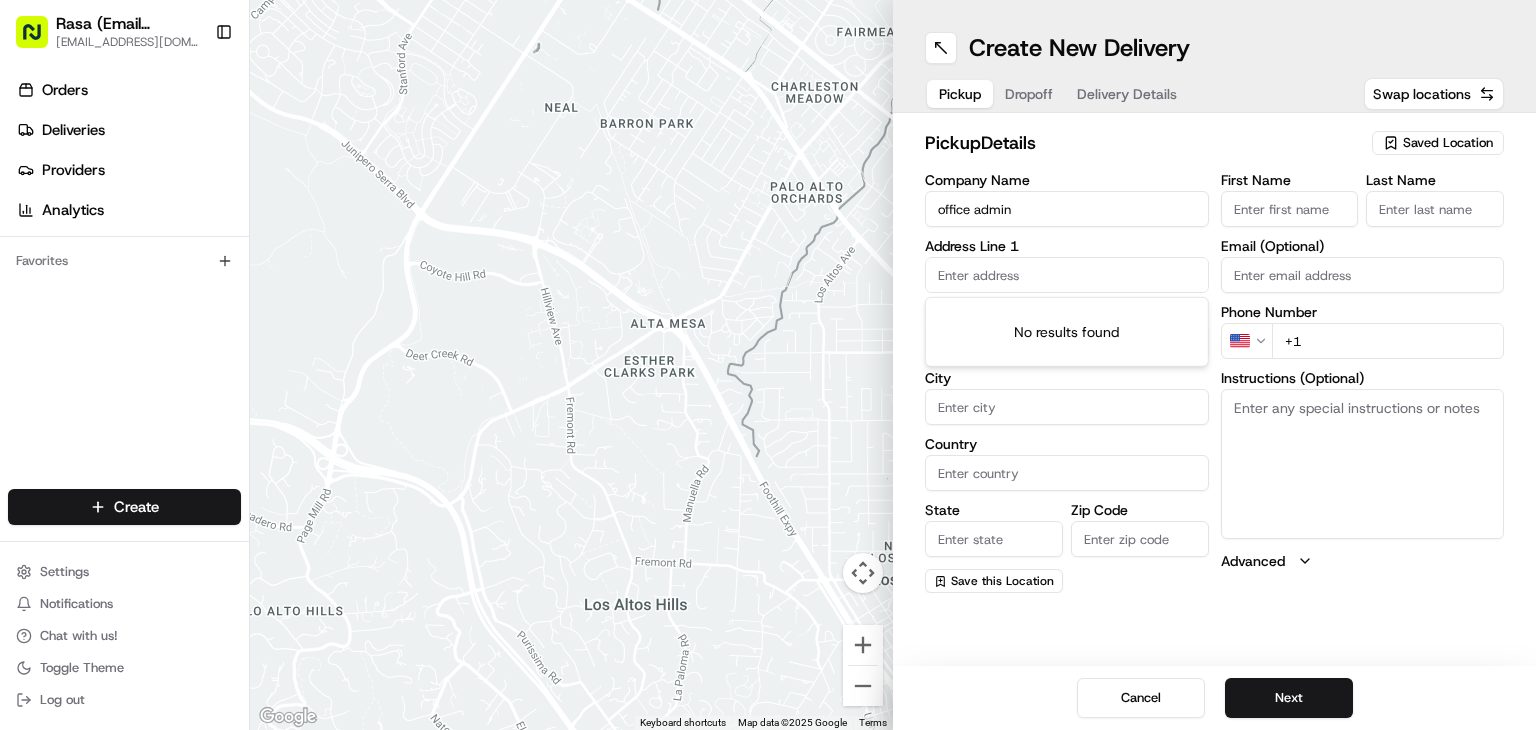 click on "office admin" at bounding box center (1067, 209) 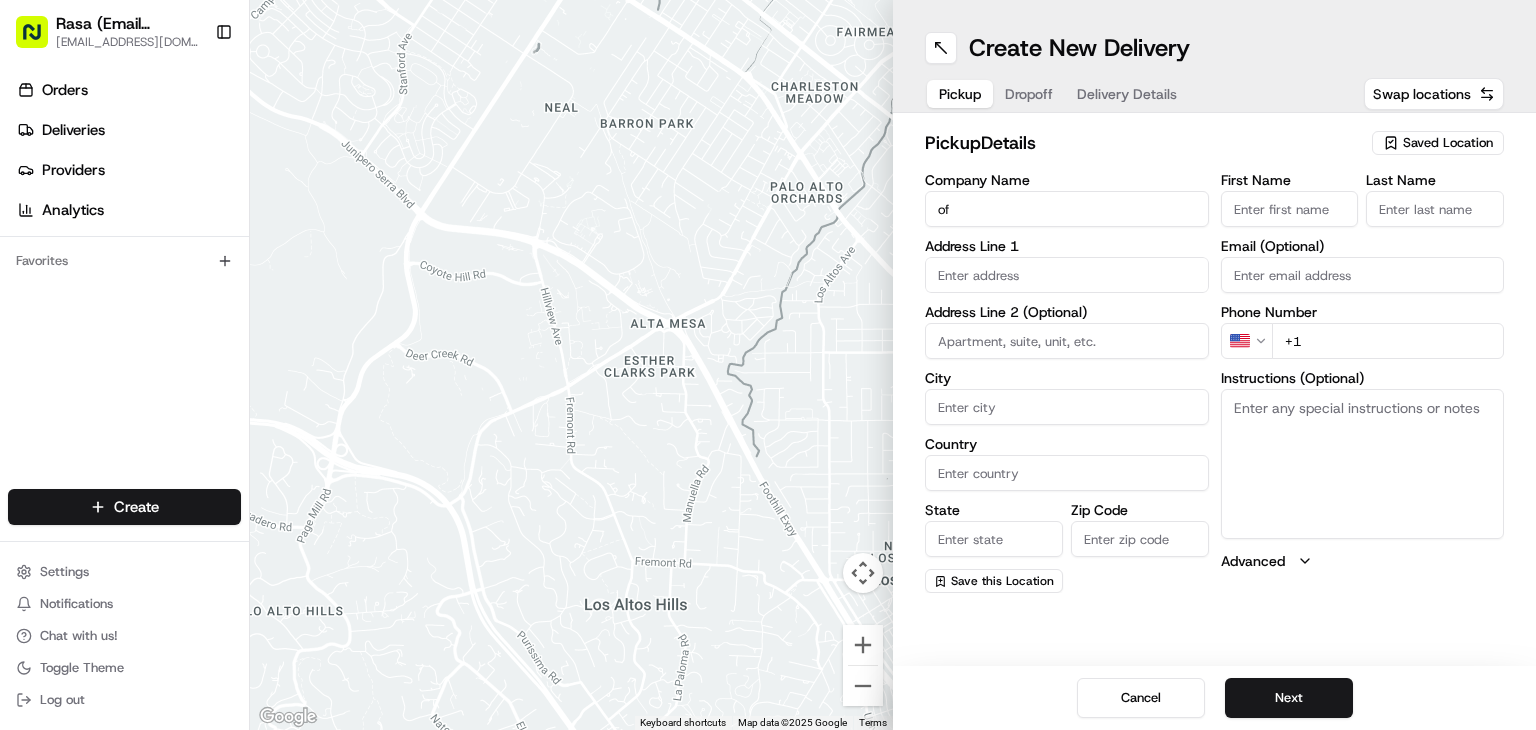 type on "o" 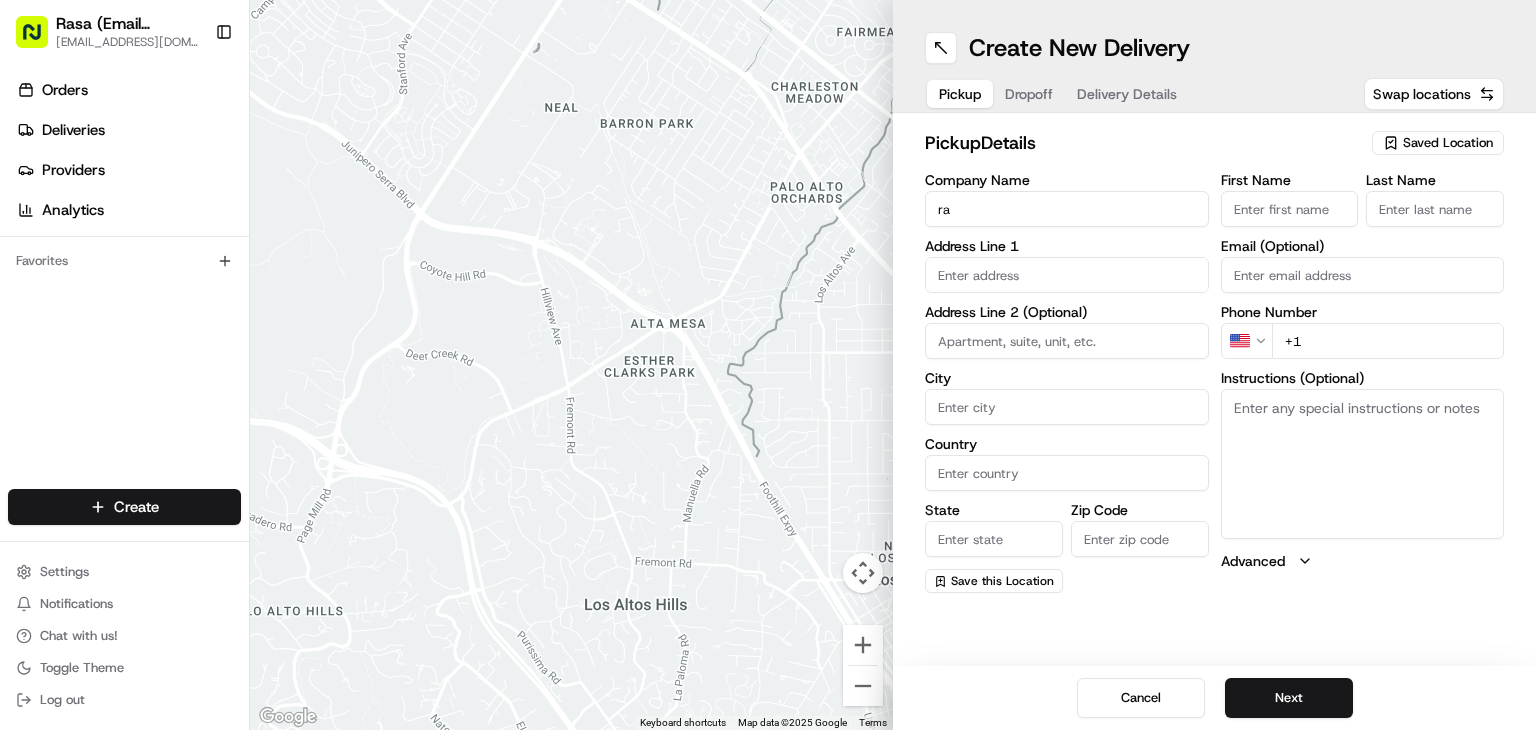 type on "Rasa | [GEOGRAPHIC_DATA]" 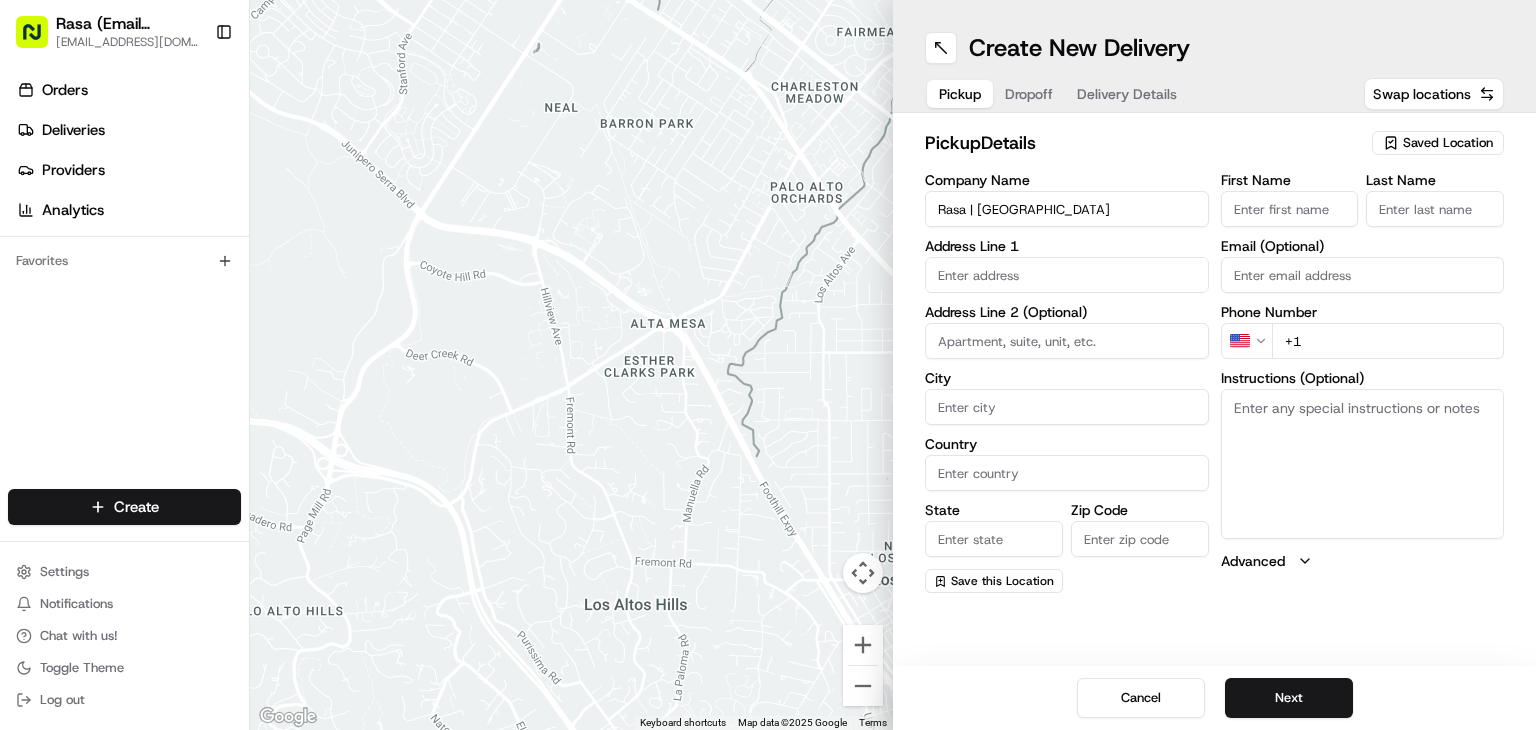 type on "2200 Crystal Dr" 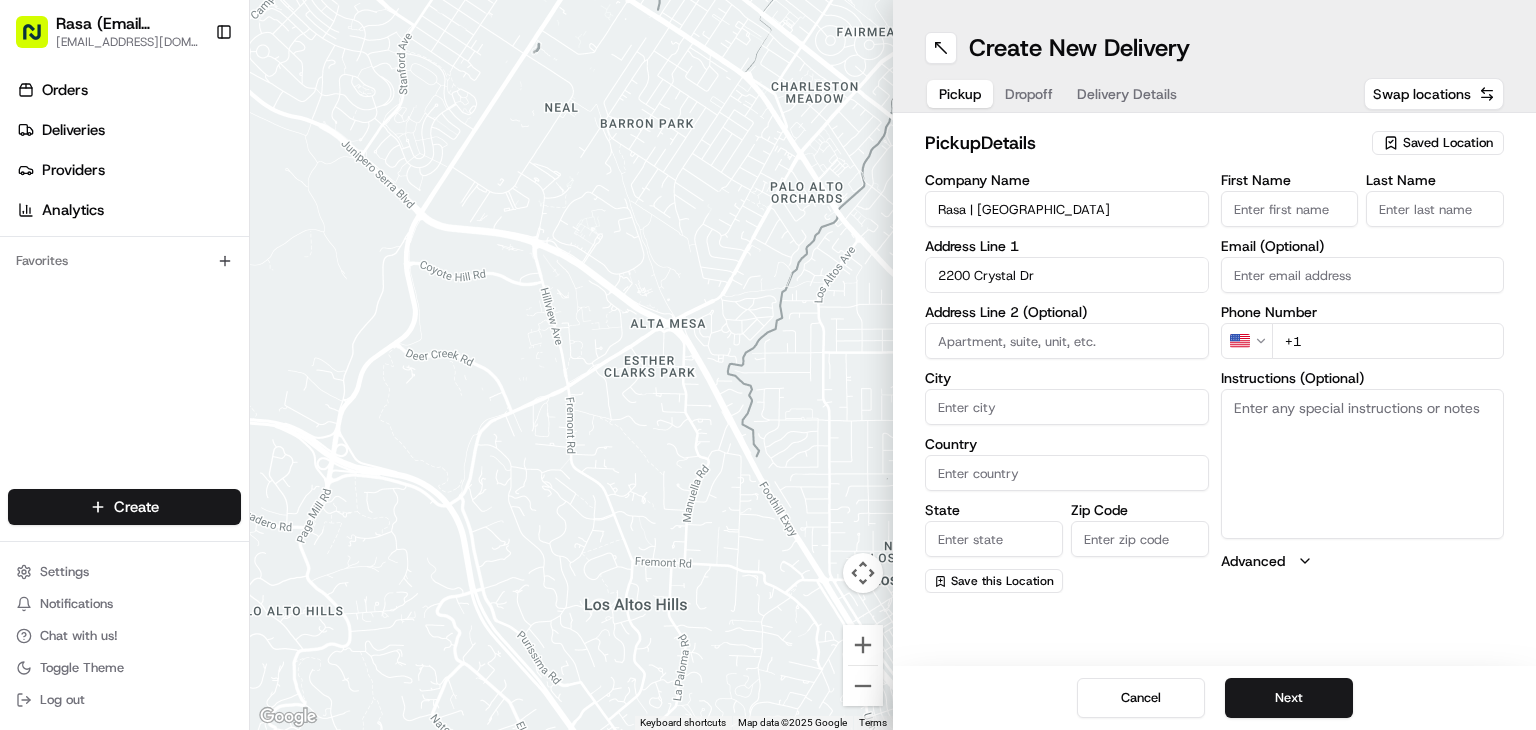 type on "f" 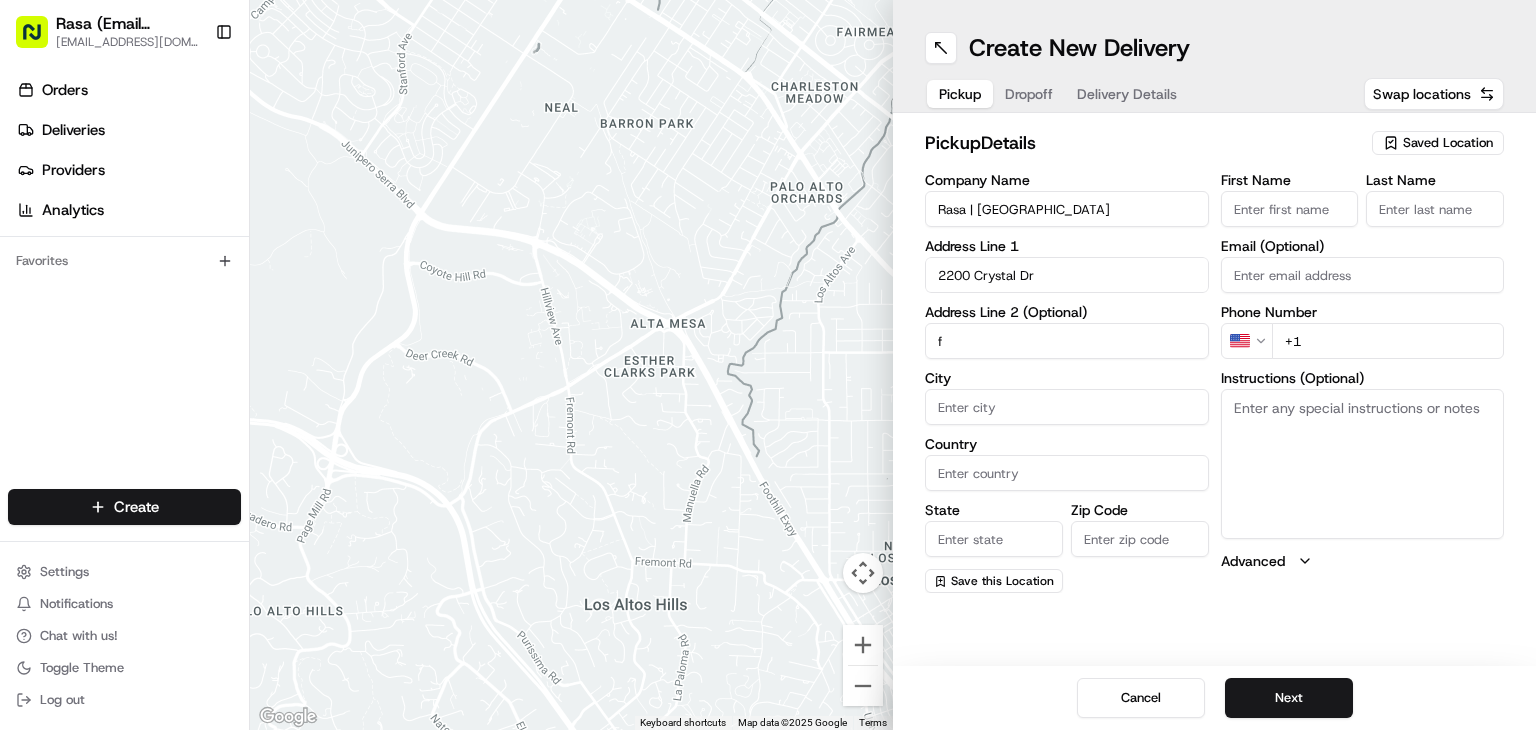 type on "[GEOGRAPHIC_DATA]" 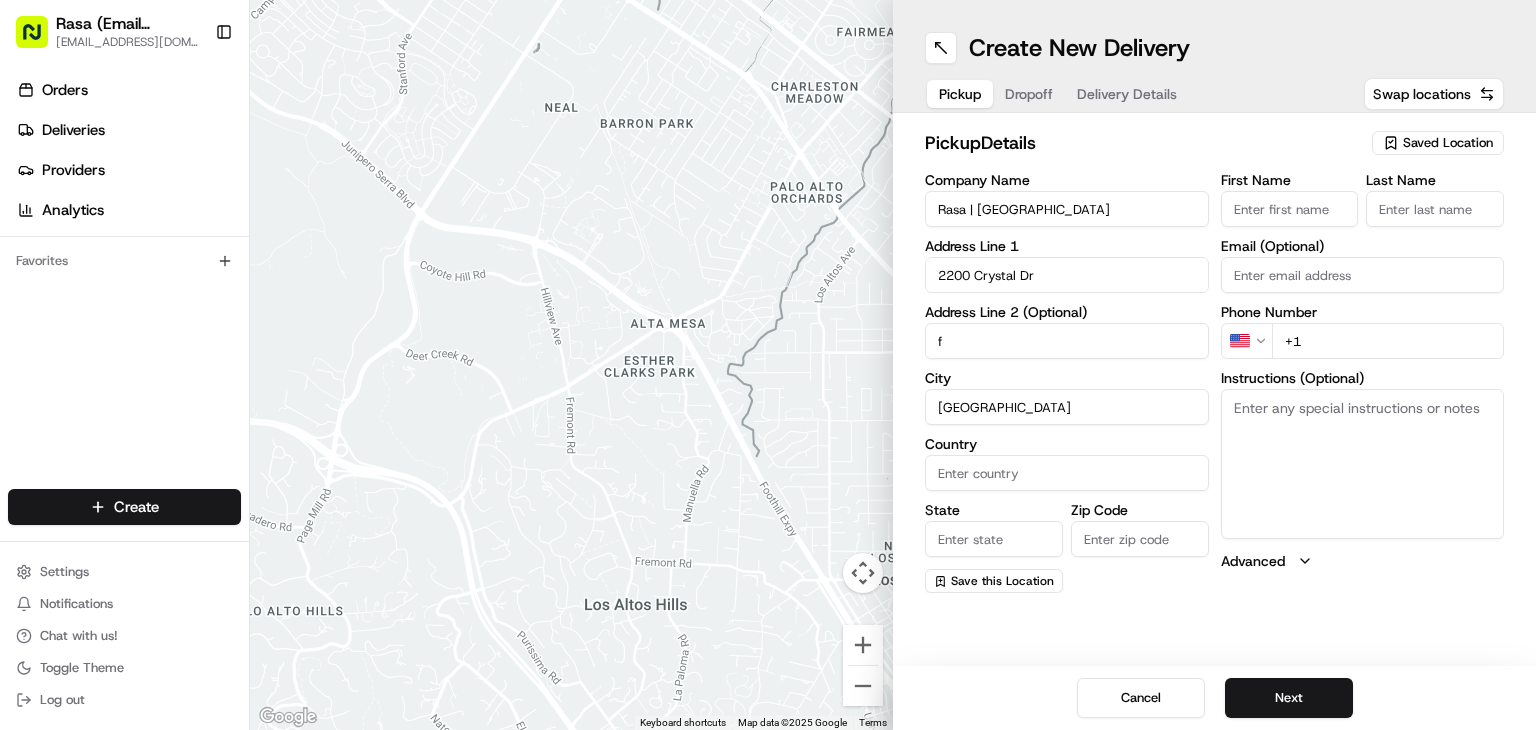 type on "[GEOGRAPHIC_DATA]" 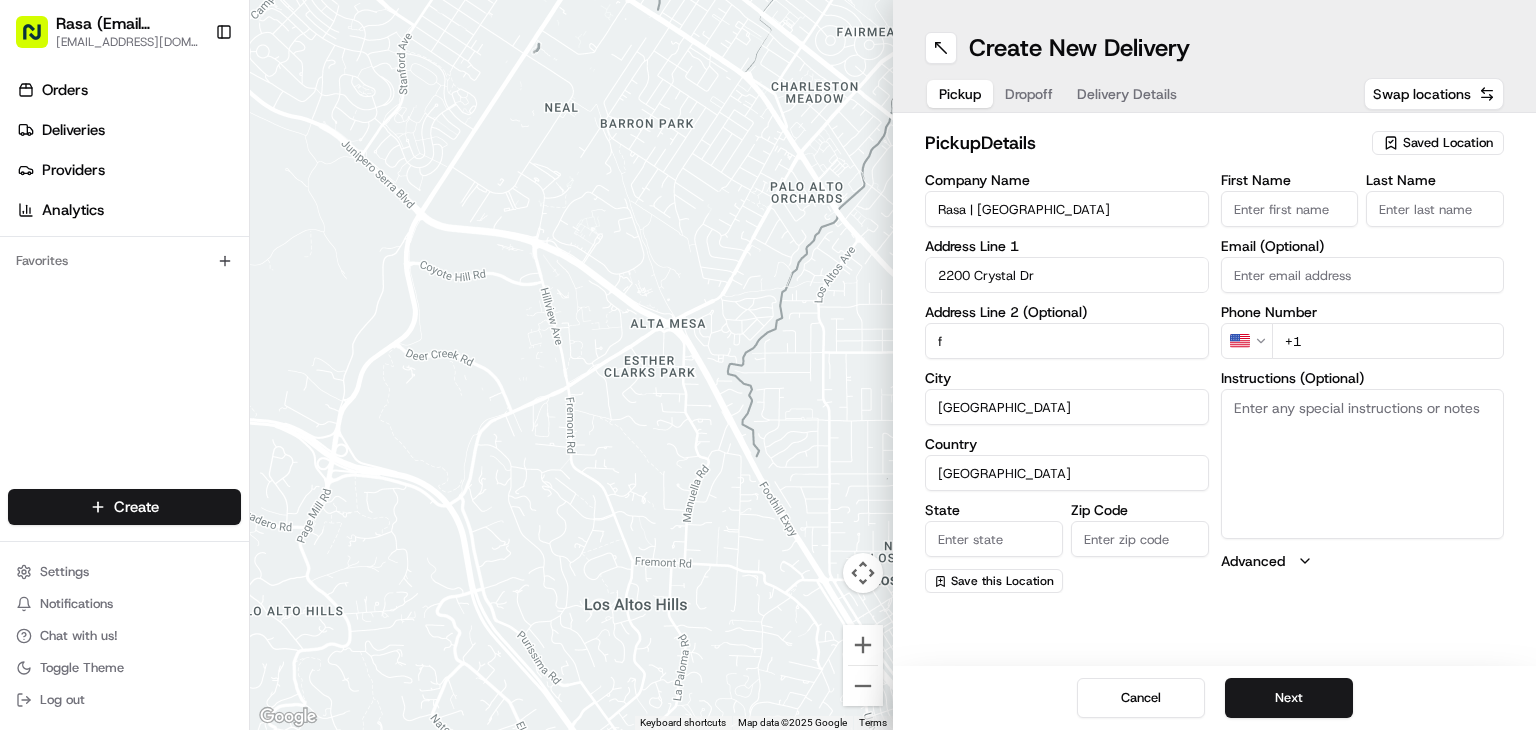 type on "VA" 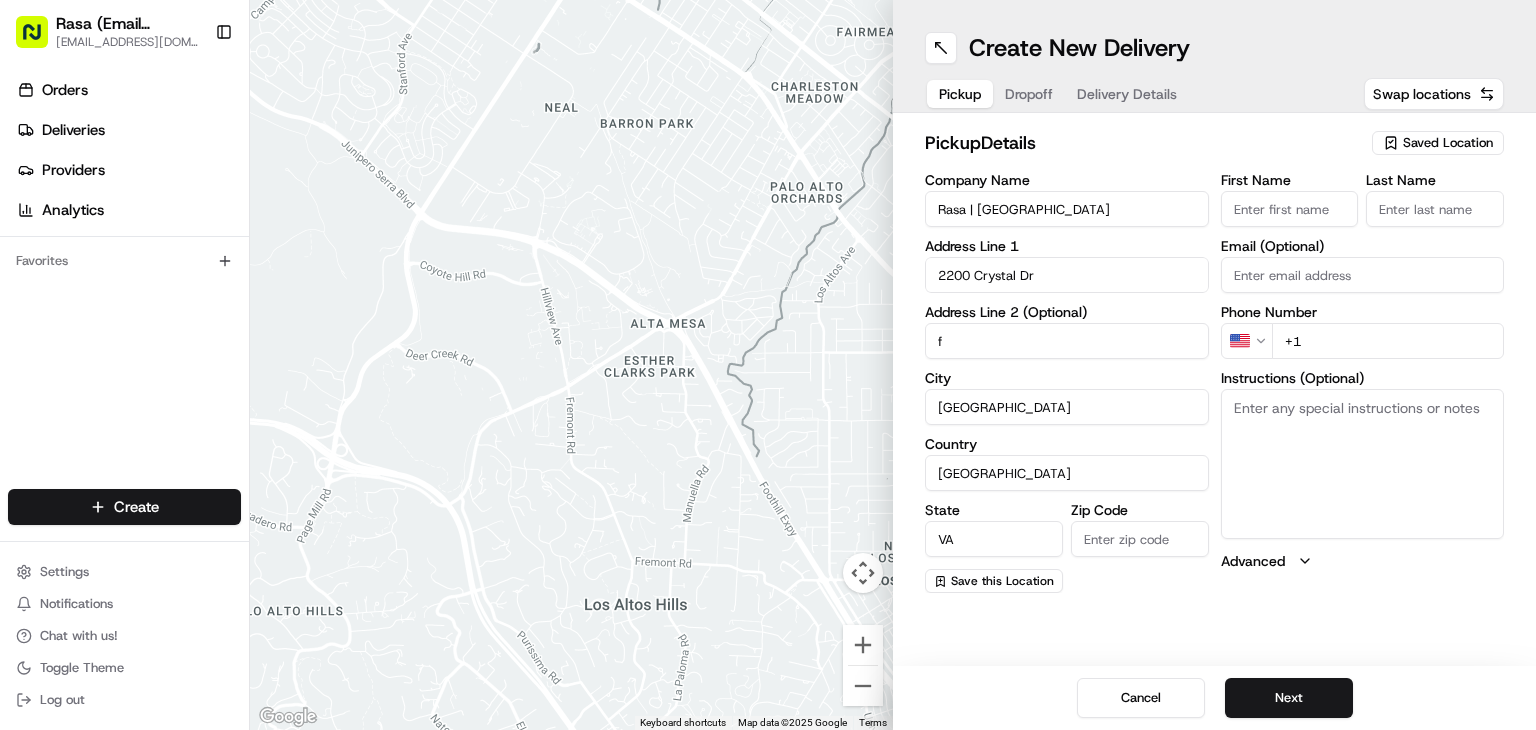 type on "22202" 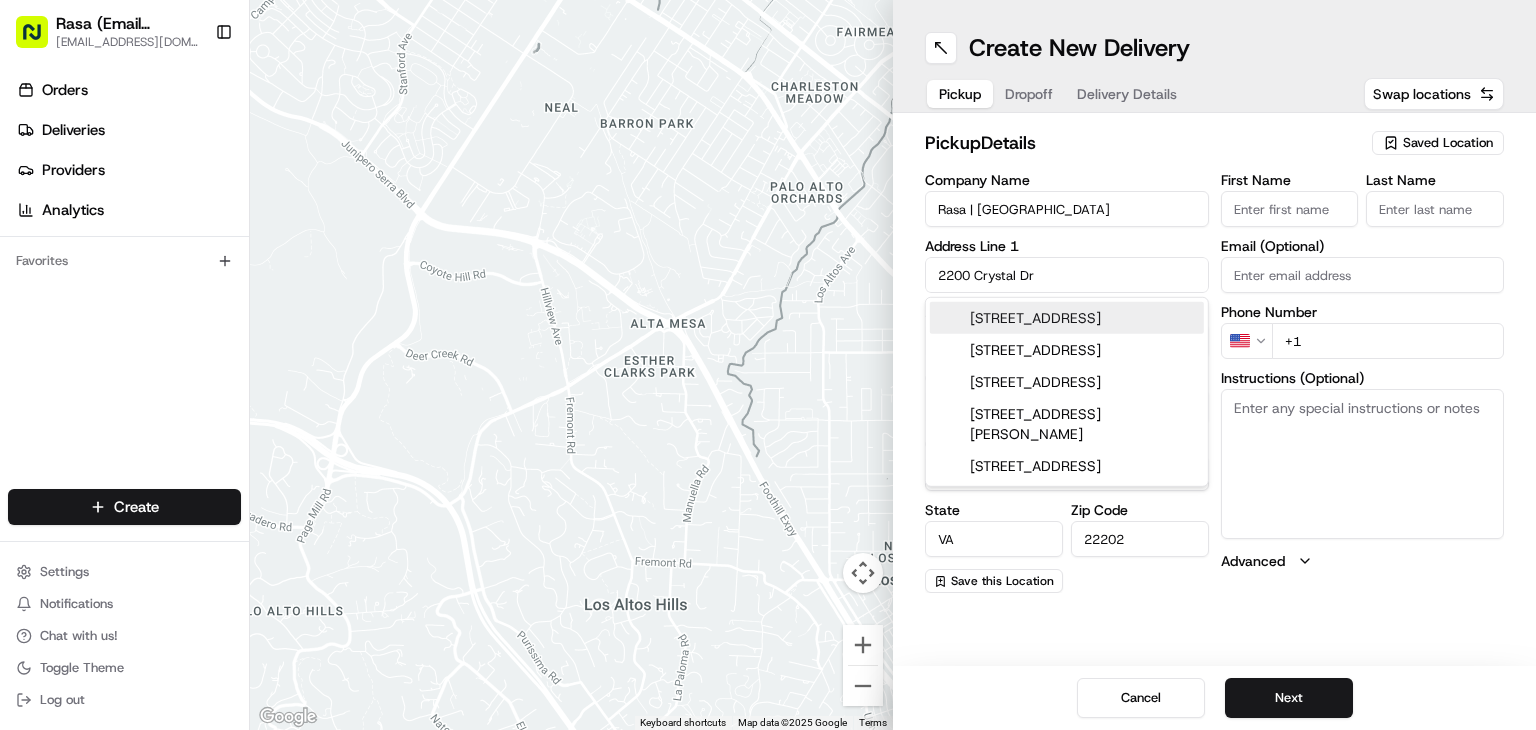 click on "[STREET_ADDRESS]" at bounding box center [1067, 318] 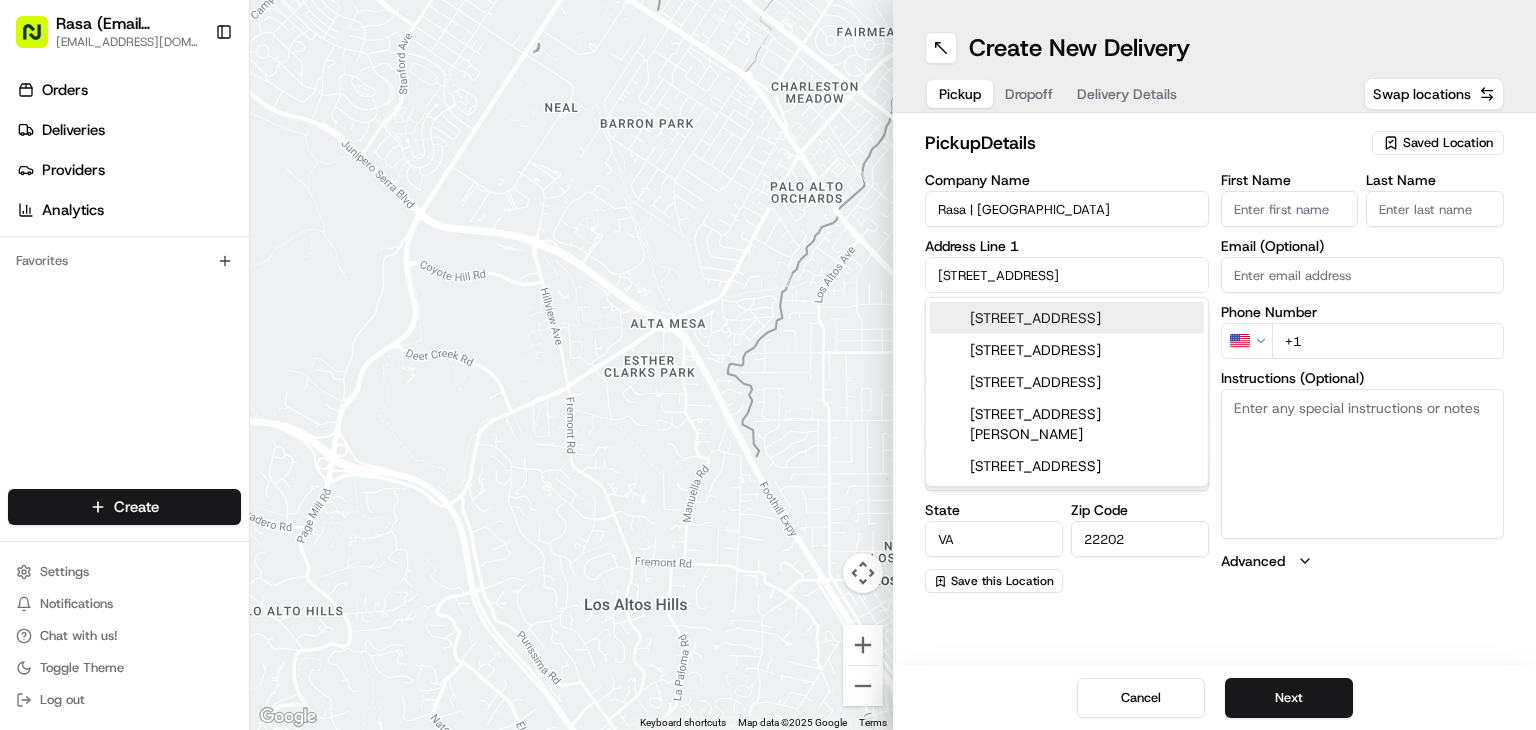 type on "[STREET_ADDRESS]" 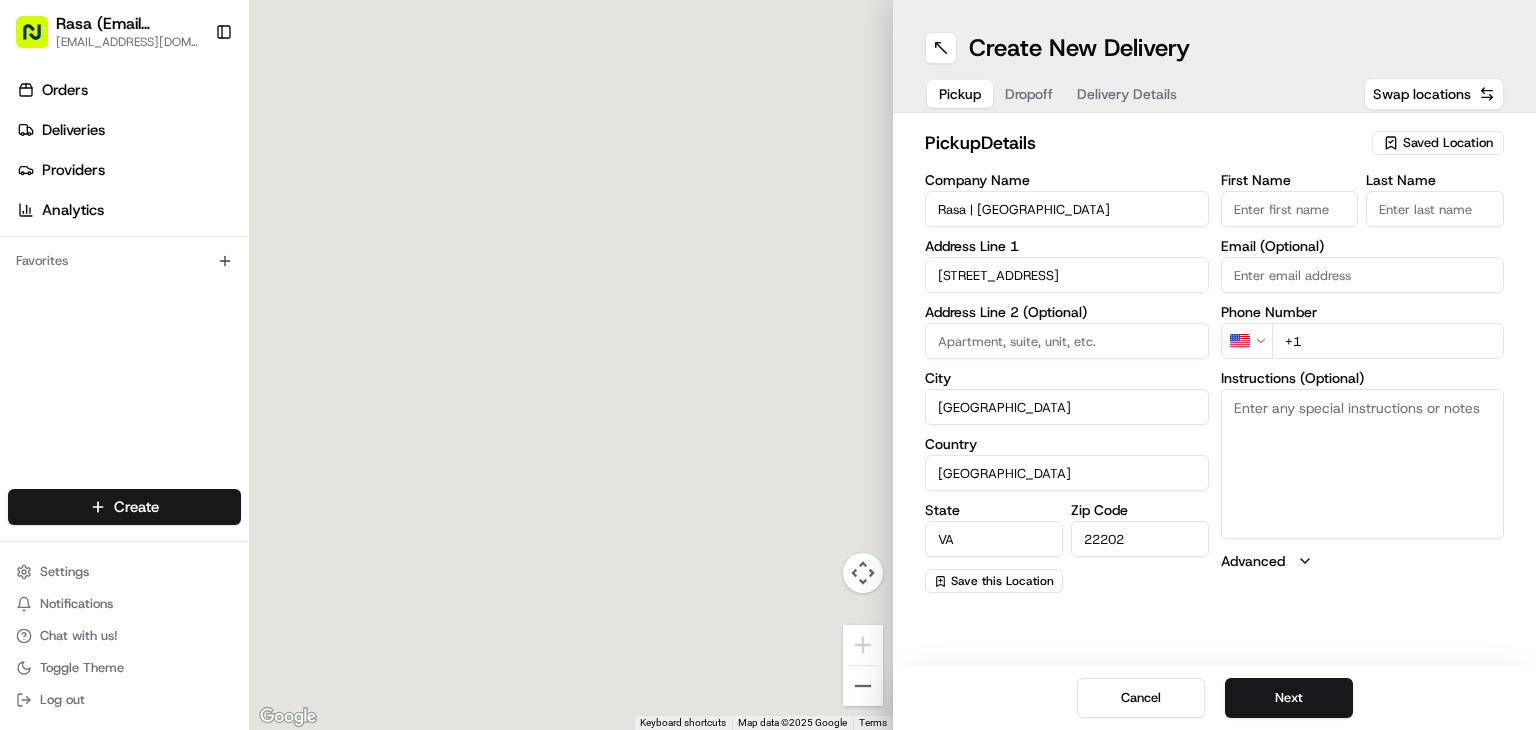 type on "[STREET_ADDRESS]" 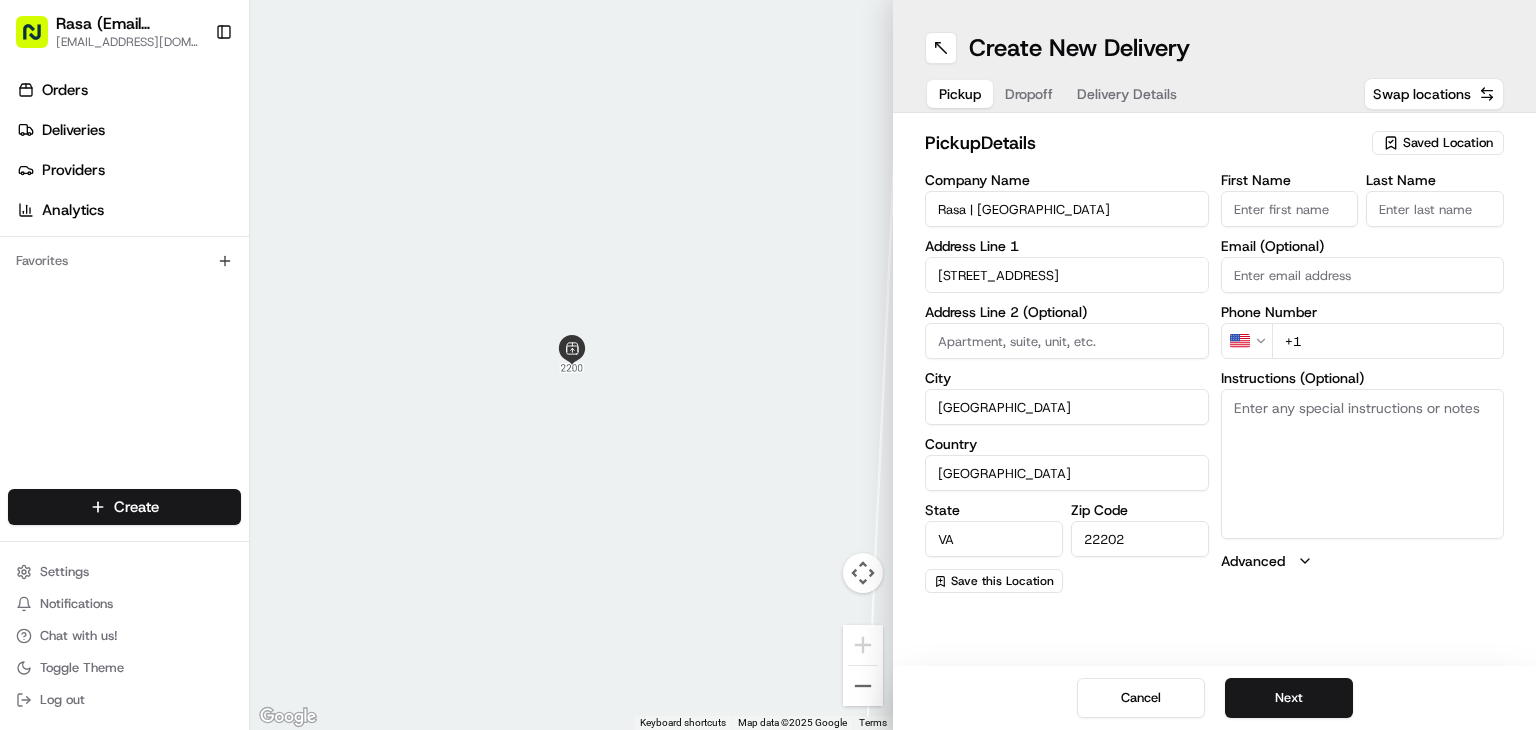 click on "Email (Optional)" at bounding box center (1363, 275) 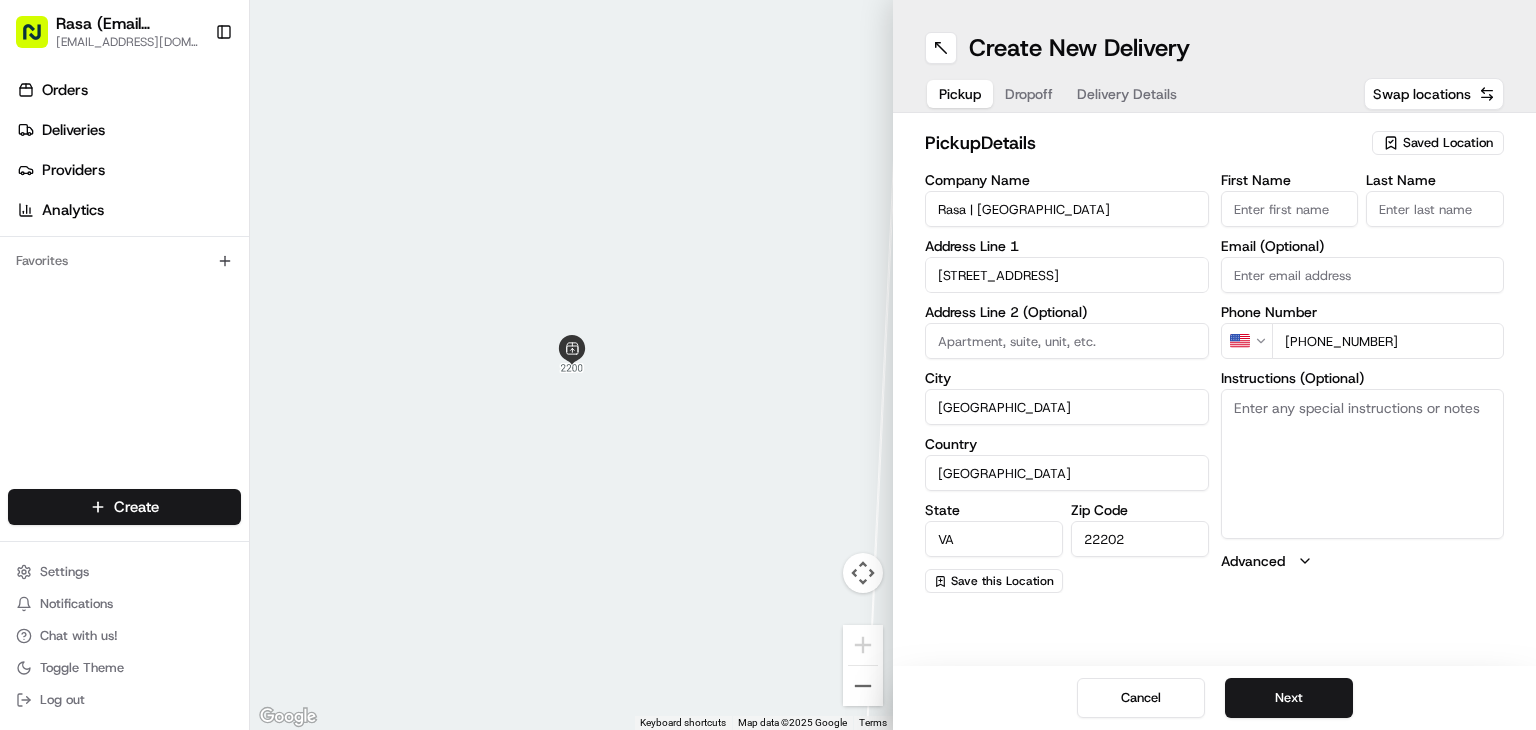 type on "[PHONE_NUMBER]" 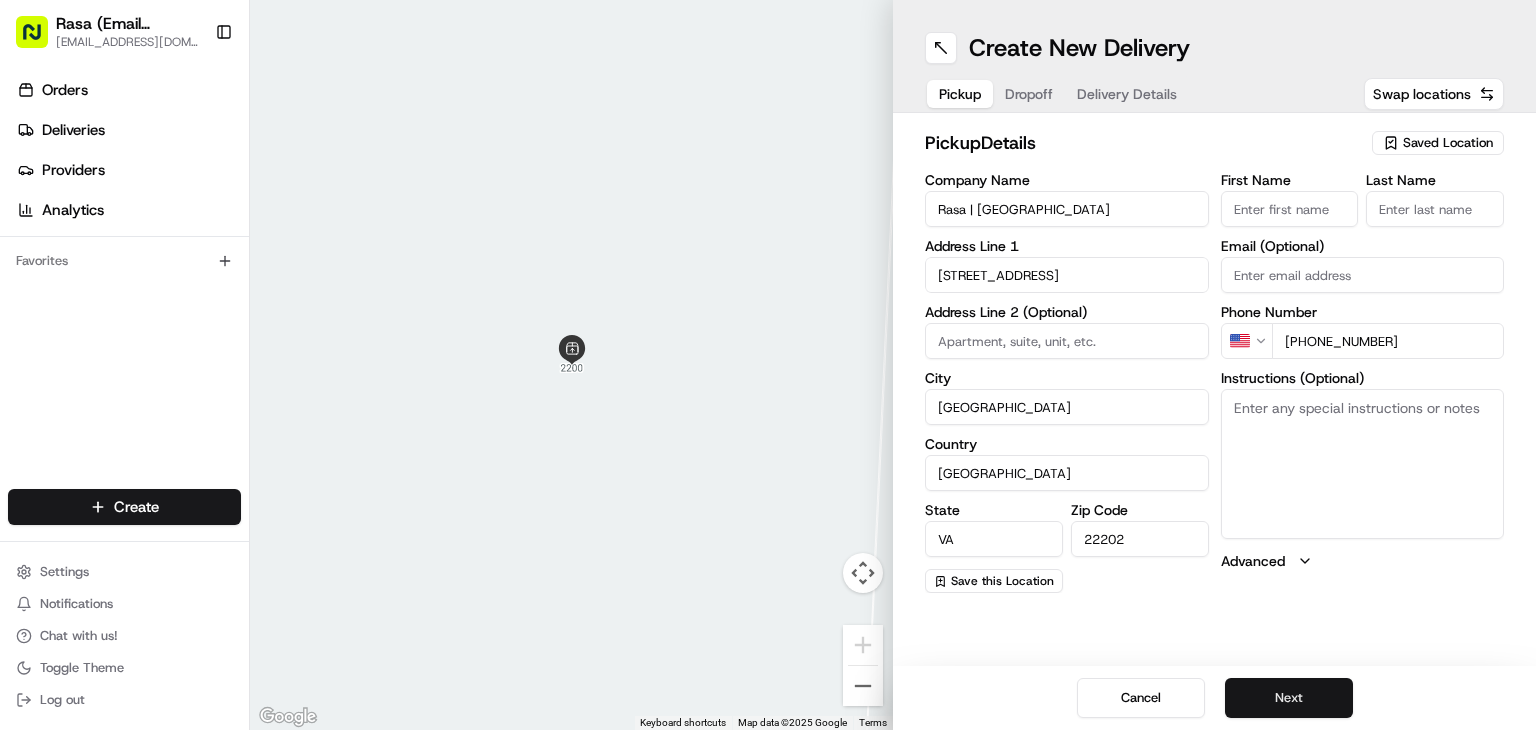 click on "Next" at bounding box center (1289, 698) 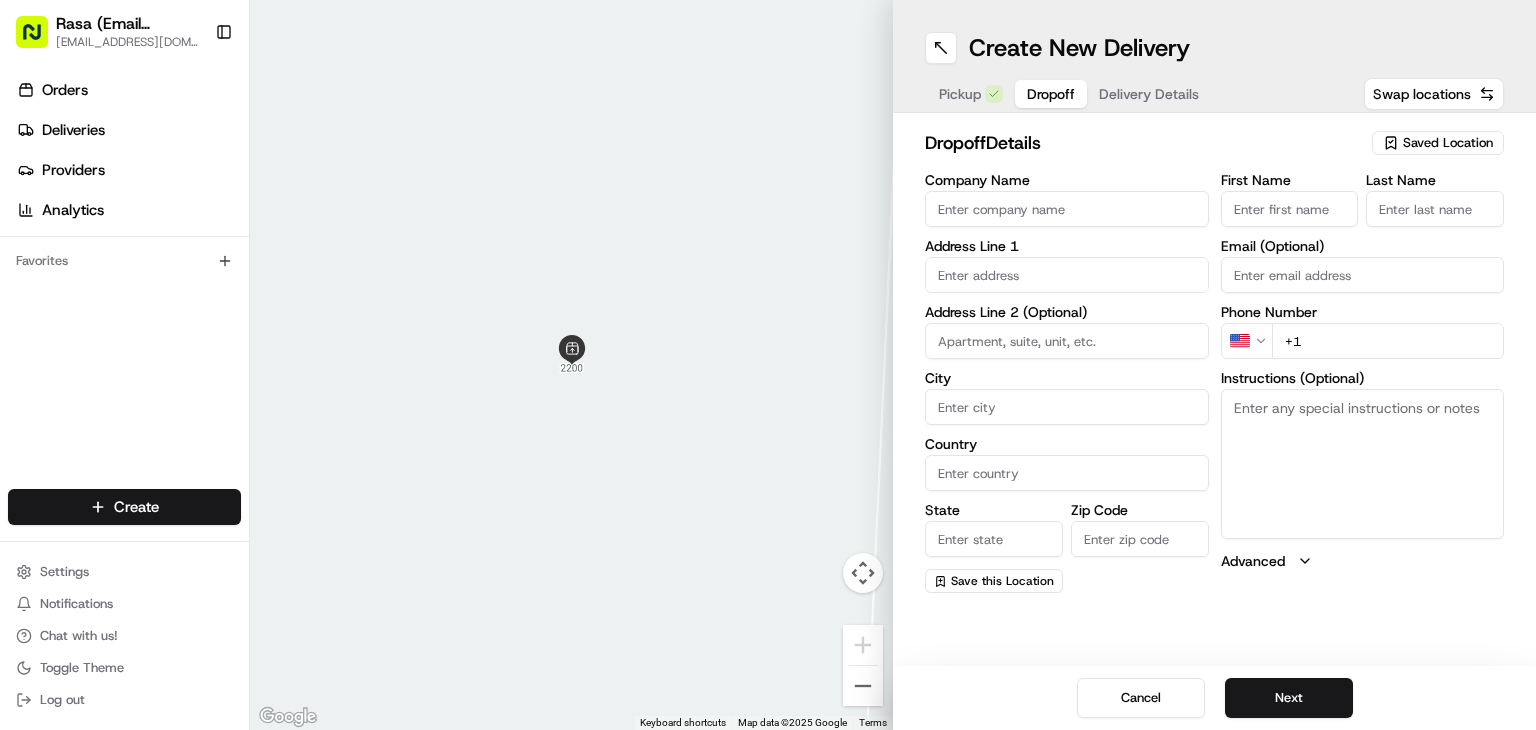 click on "Company Name" at bounding box center [1067, 209] 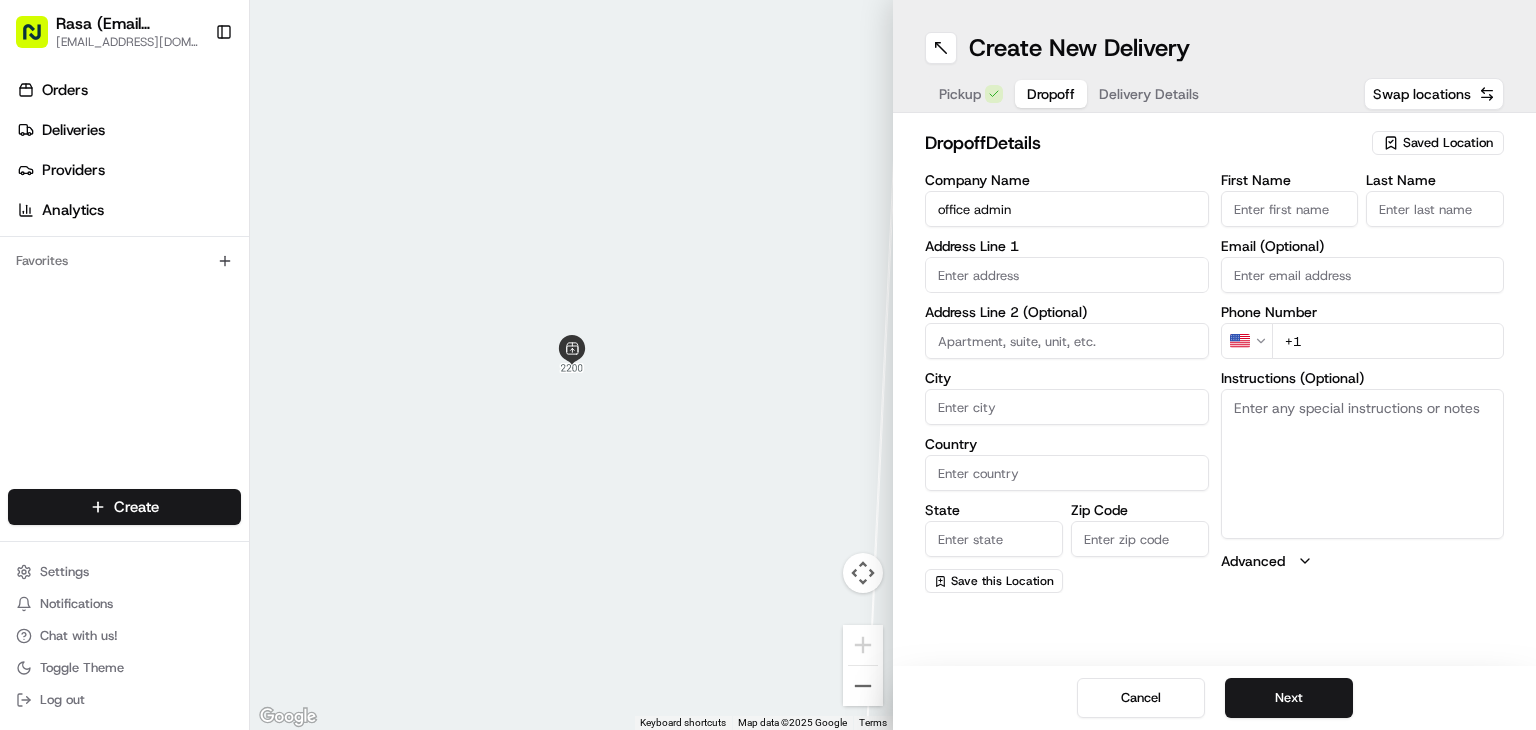 type on "office admin" 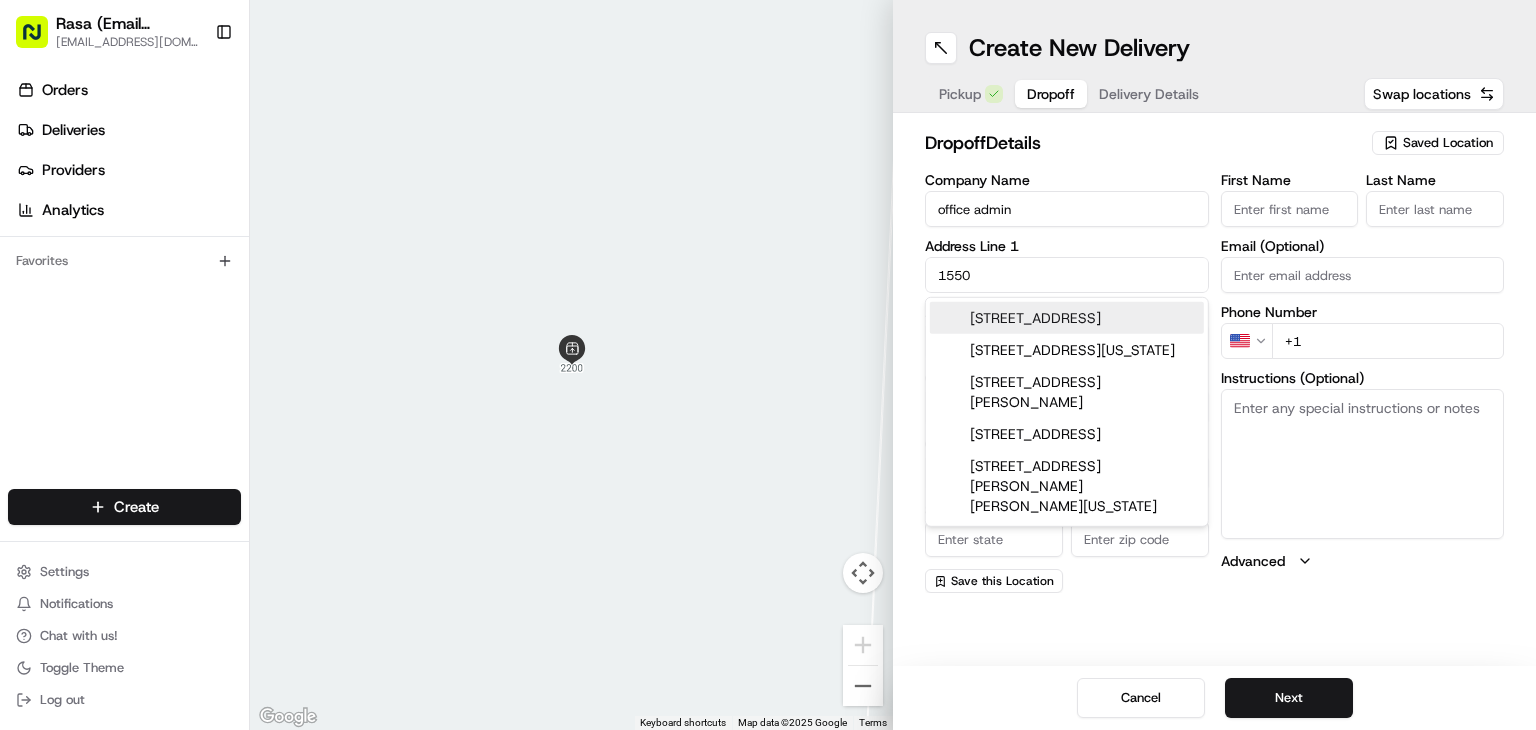 click on "[STREET_ADDRESS]" at bounding box center [1067, 318] 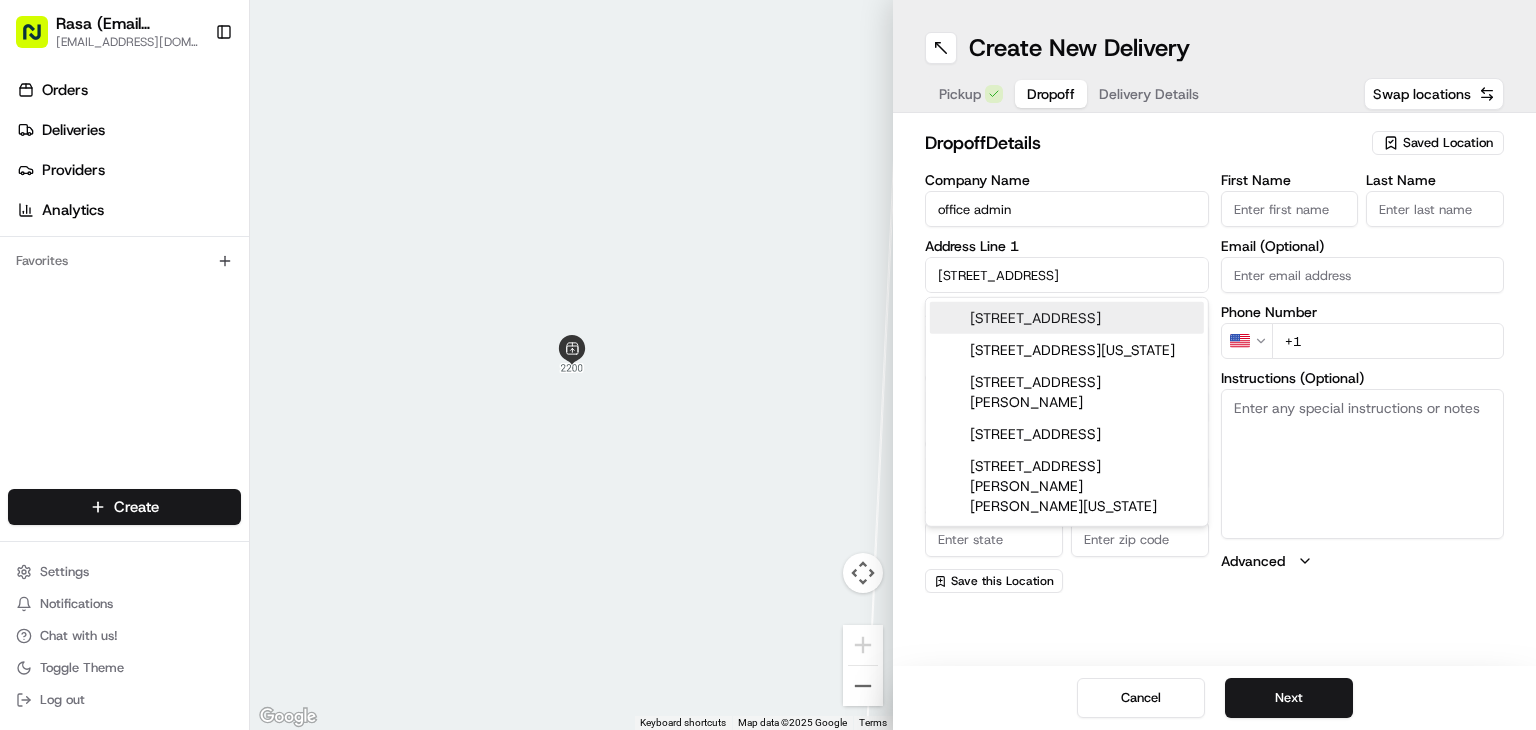 type on "[STREET_ADDRESS]" 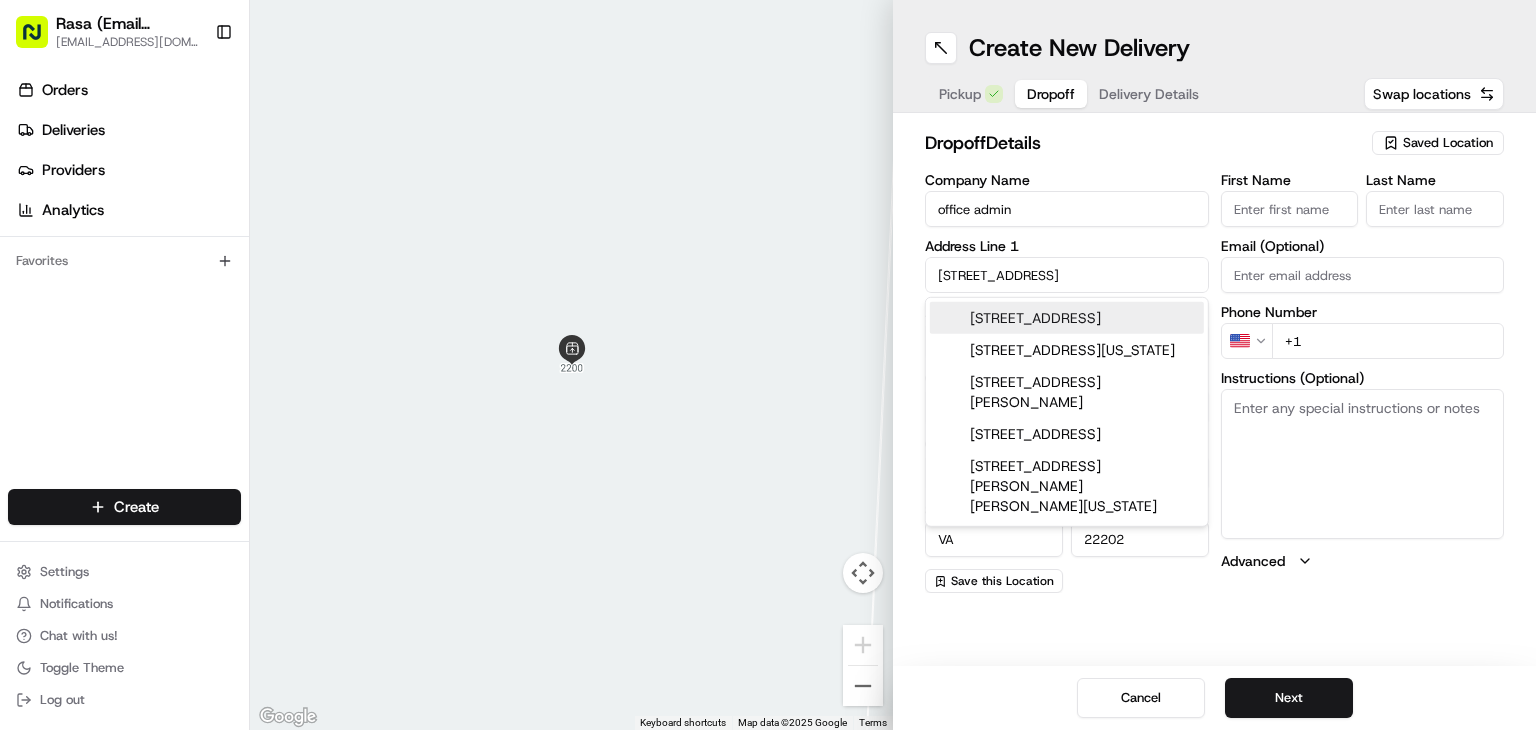 type on "[STREET_ADDRESS]" 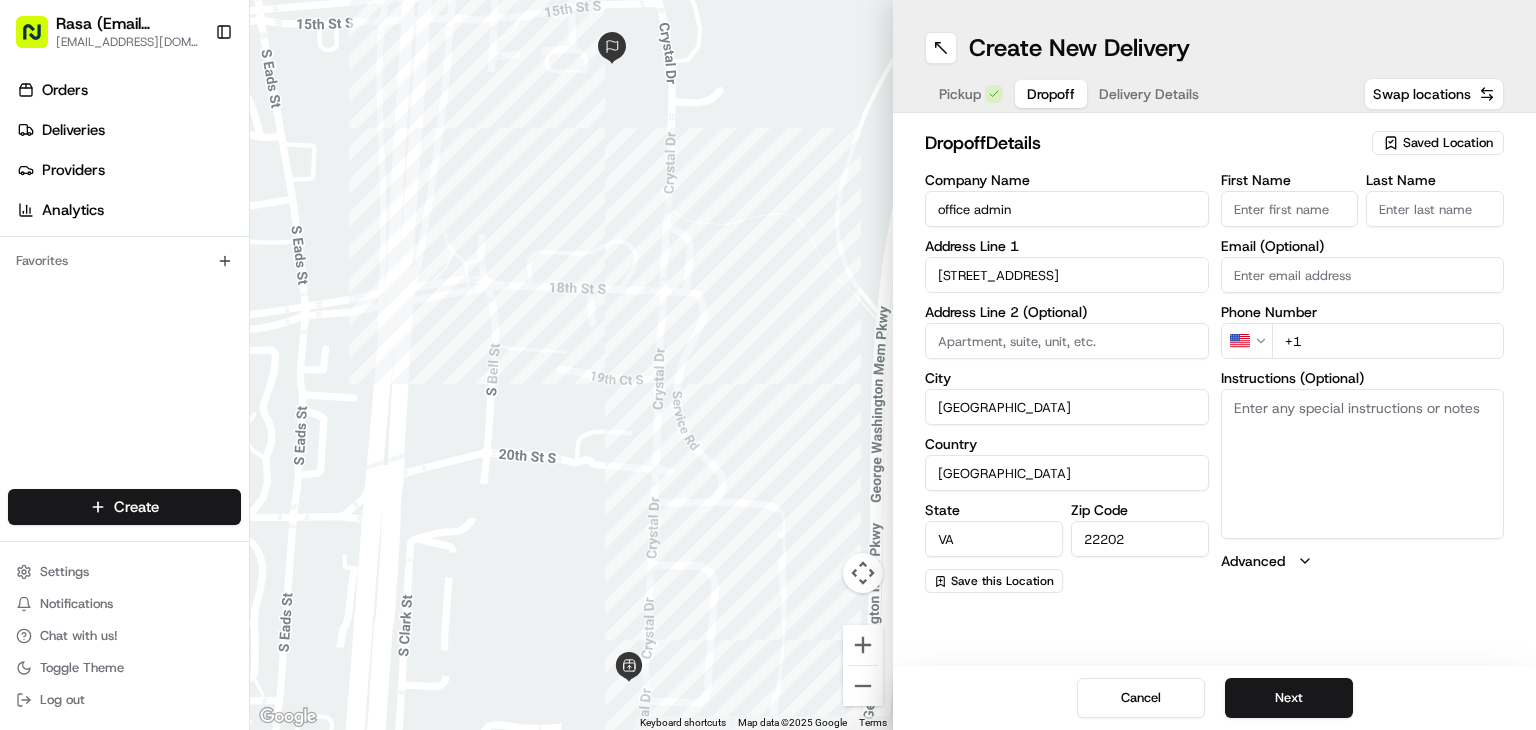 click on "+1" at bounding box center [1388, 341] 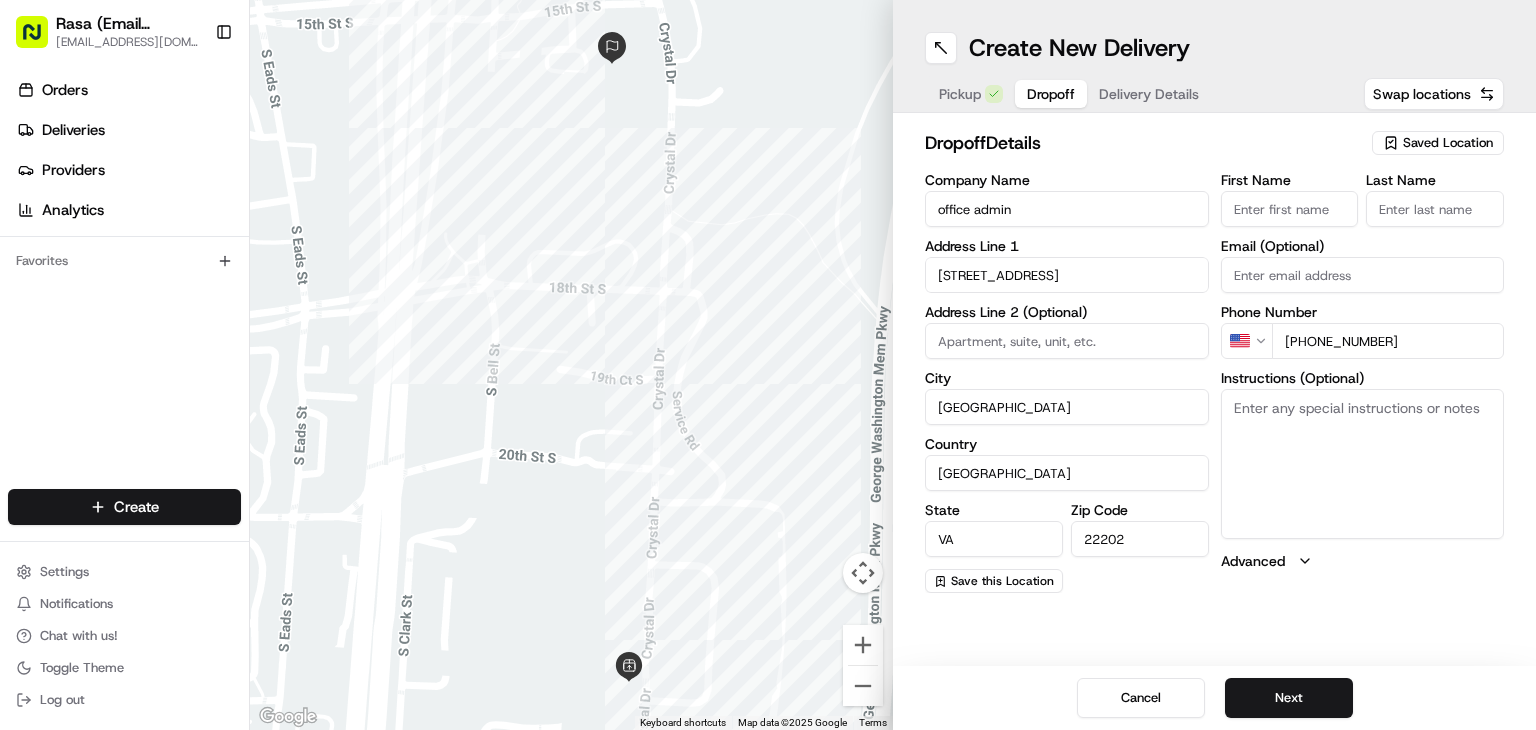 type on "[PHONE_NUMBER]" 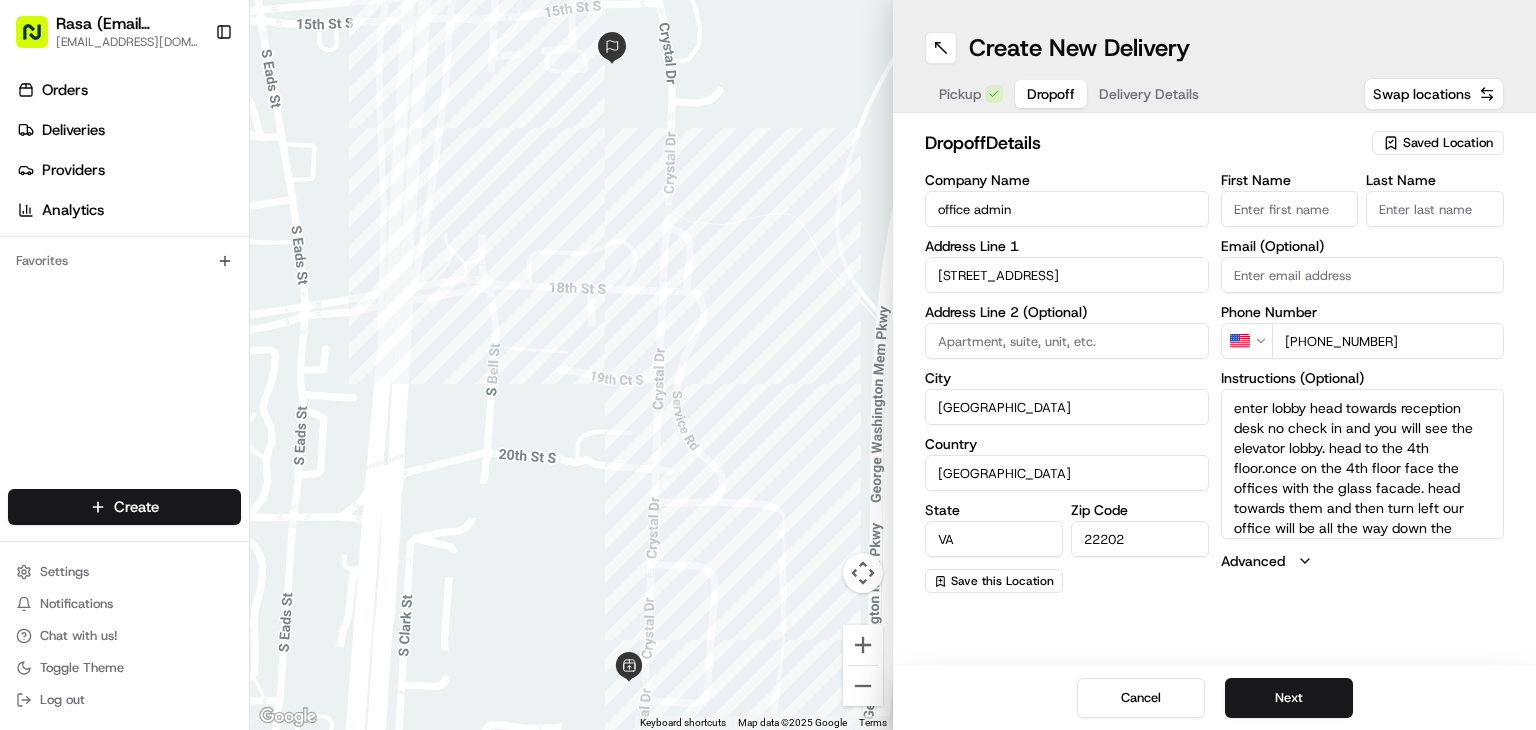 scroll, scrollTop: 18, scrollLeft: 0, axis: vertical 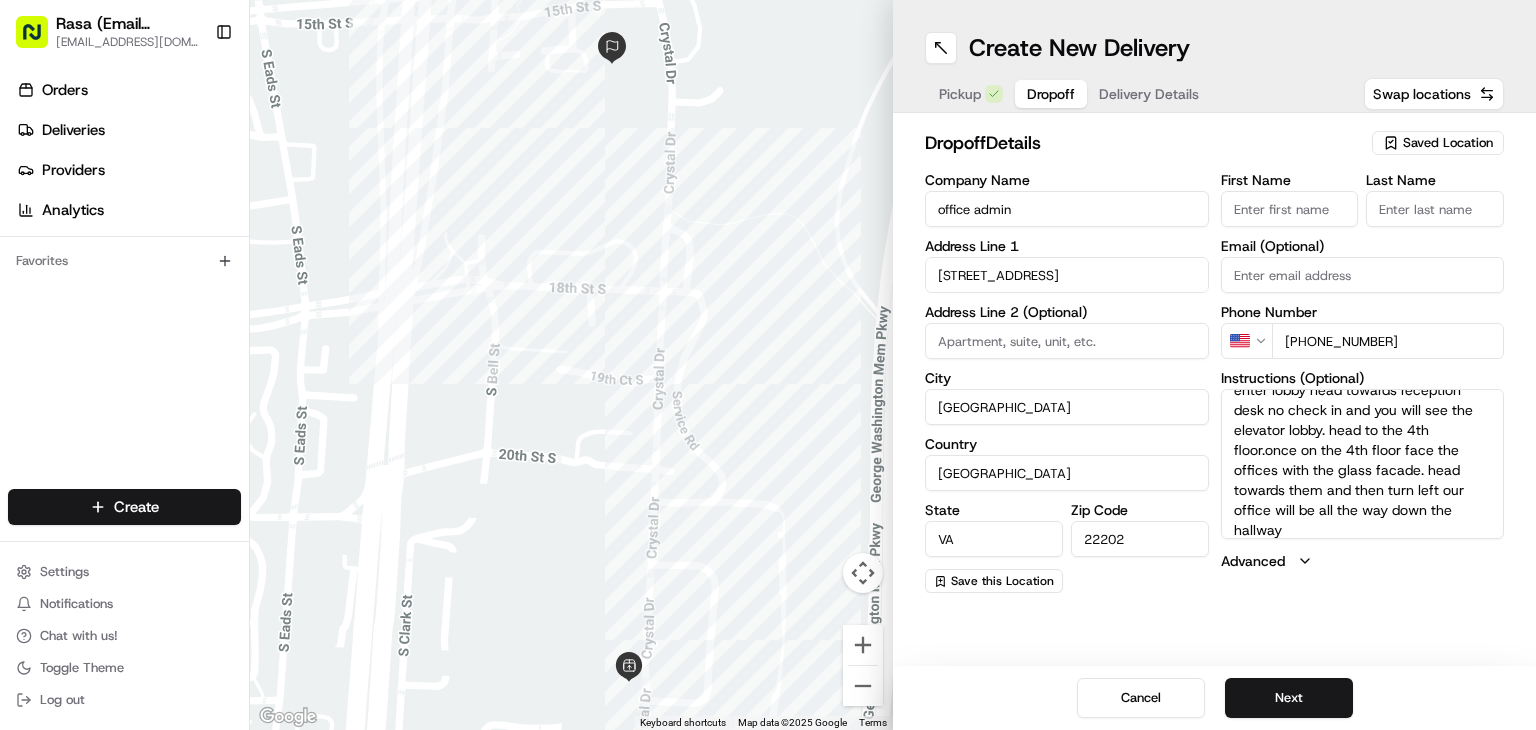 type on "enter lobby head towards reception desk no check in and you will see the elevator lobby. head to the 4th floor.once on the 4th floor face the offices with the glass facade. head towards them and then turn left our office will be all the way down the hallway." 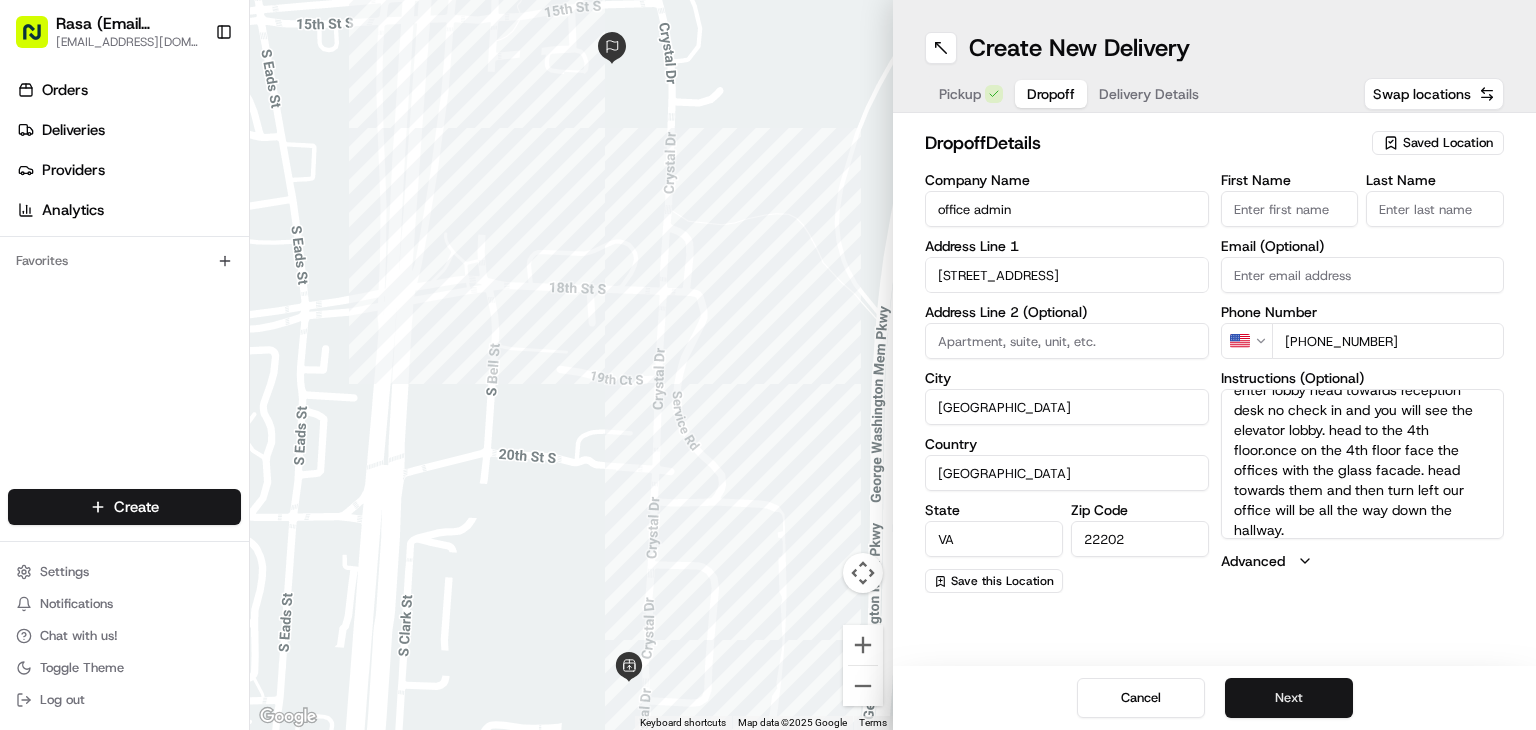 click on "Next" at bounding box center (1289, 698) 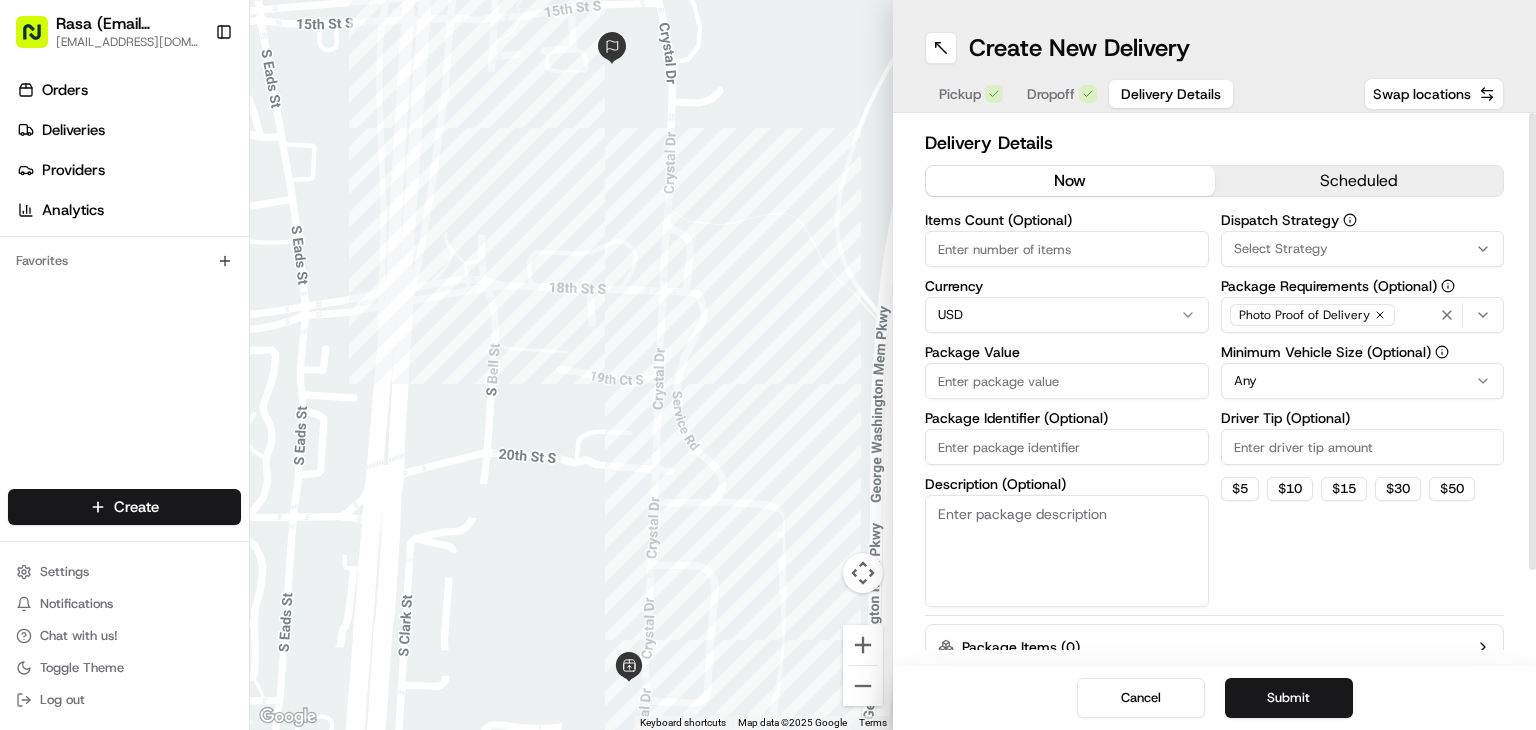 click on "scheduled" at bounding box center [1359, 181] 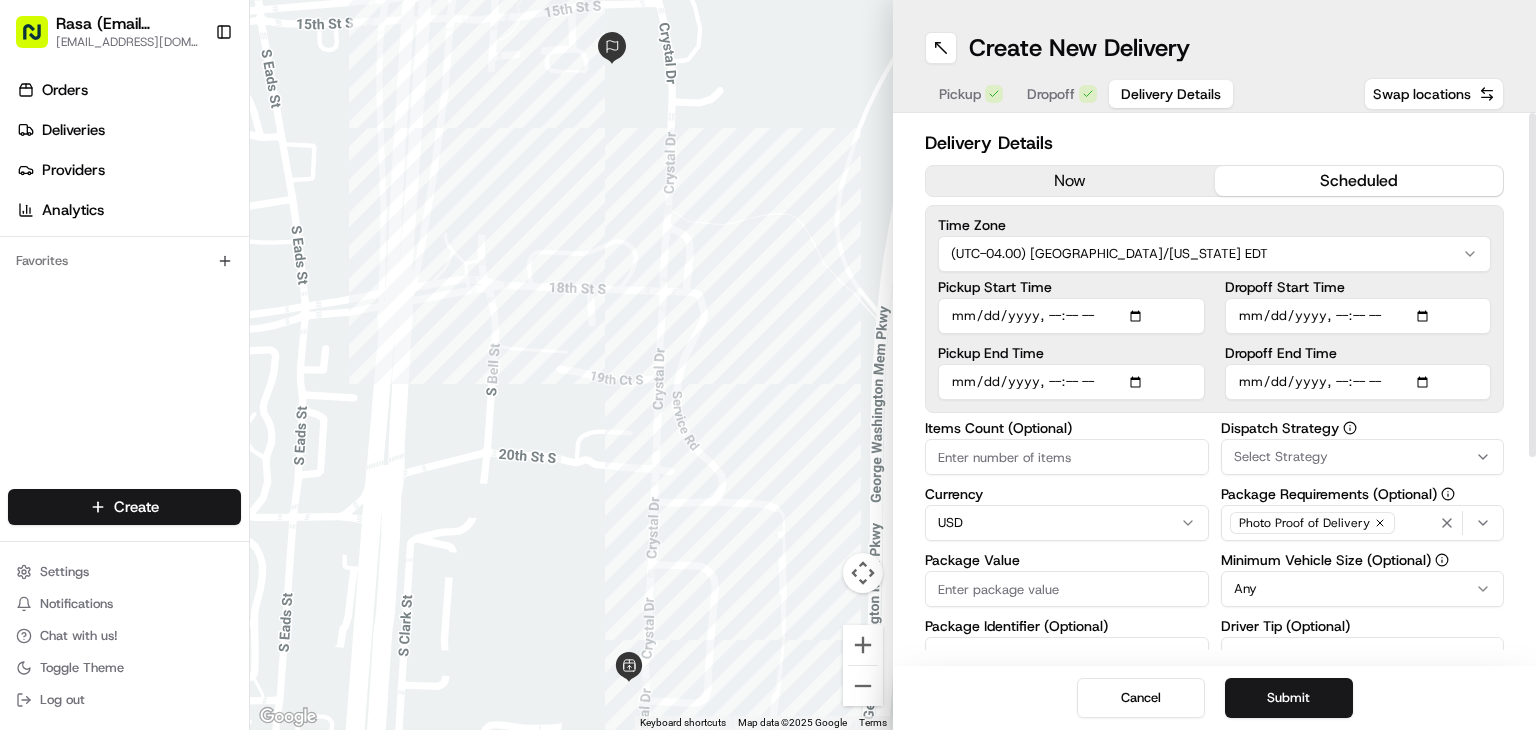 click on "Pickup Start Time" at bounding box center (1071, 316) 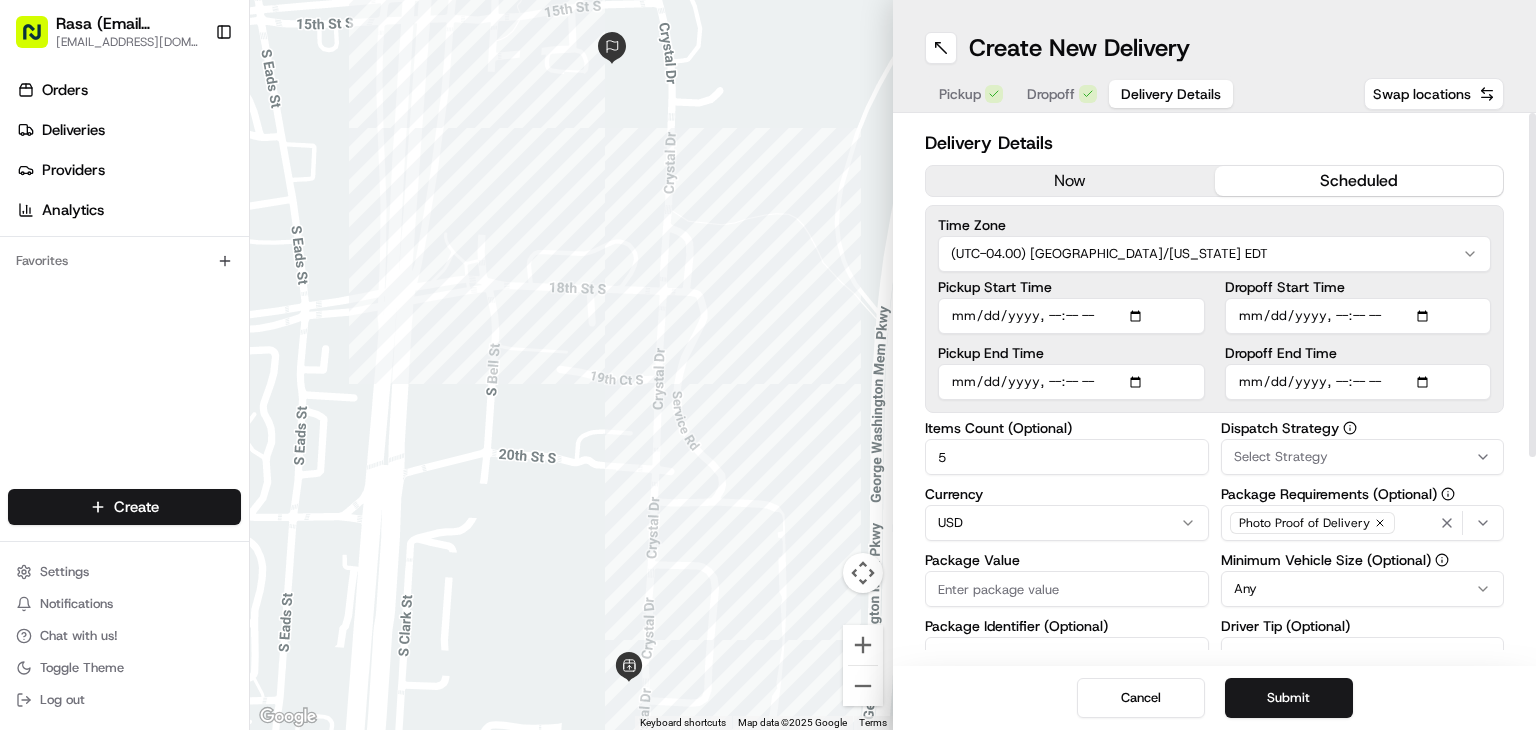 type on "5" 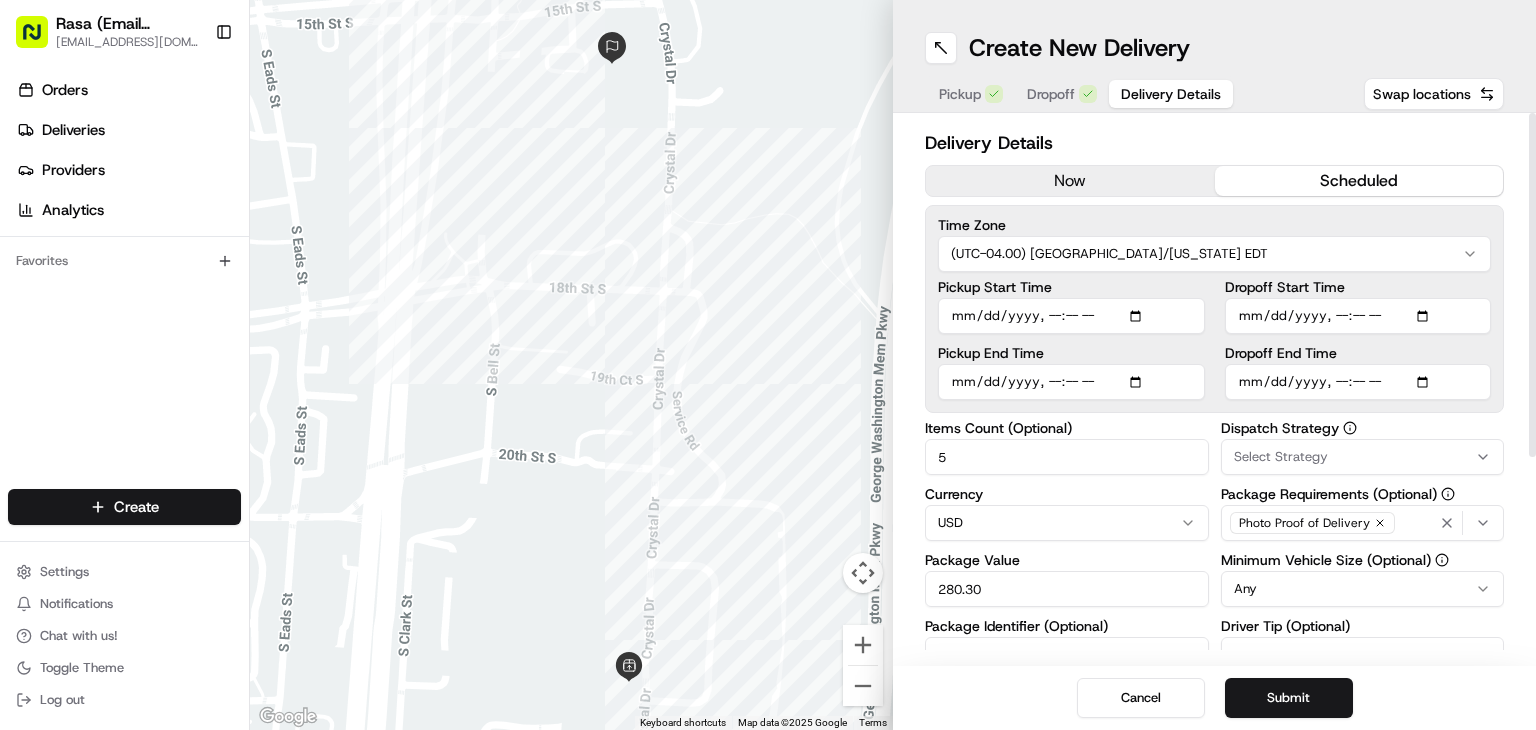 type on "280.30" 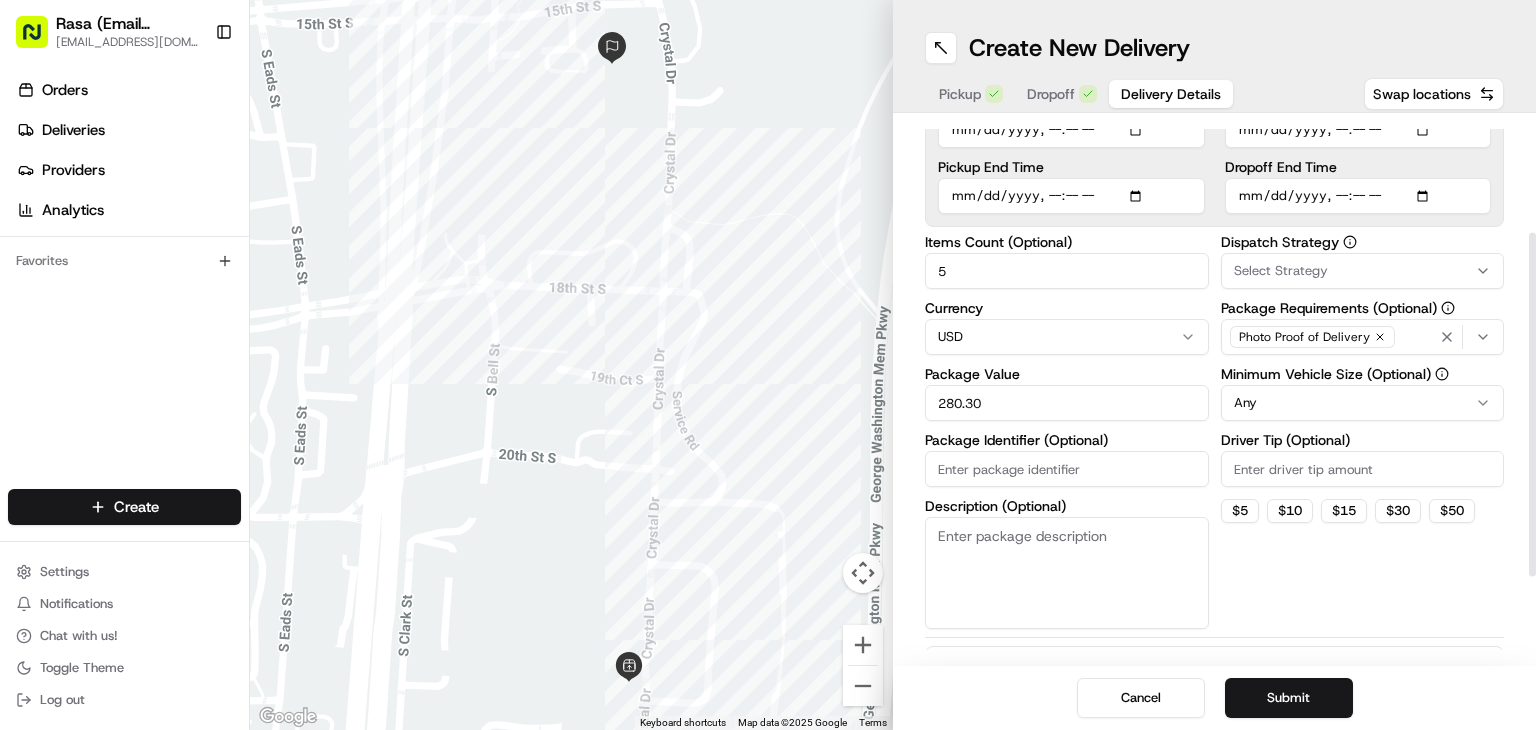 scroll, scrollTop: 188, scrollLeft: 0, axis: vertical 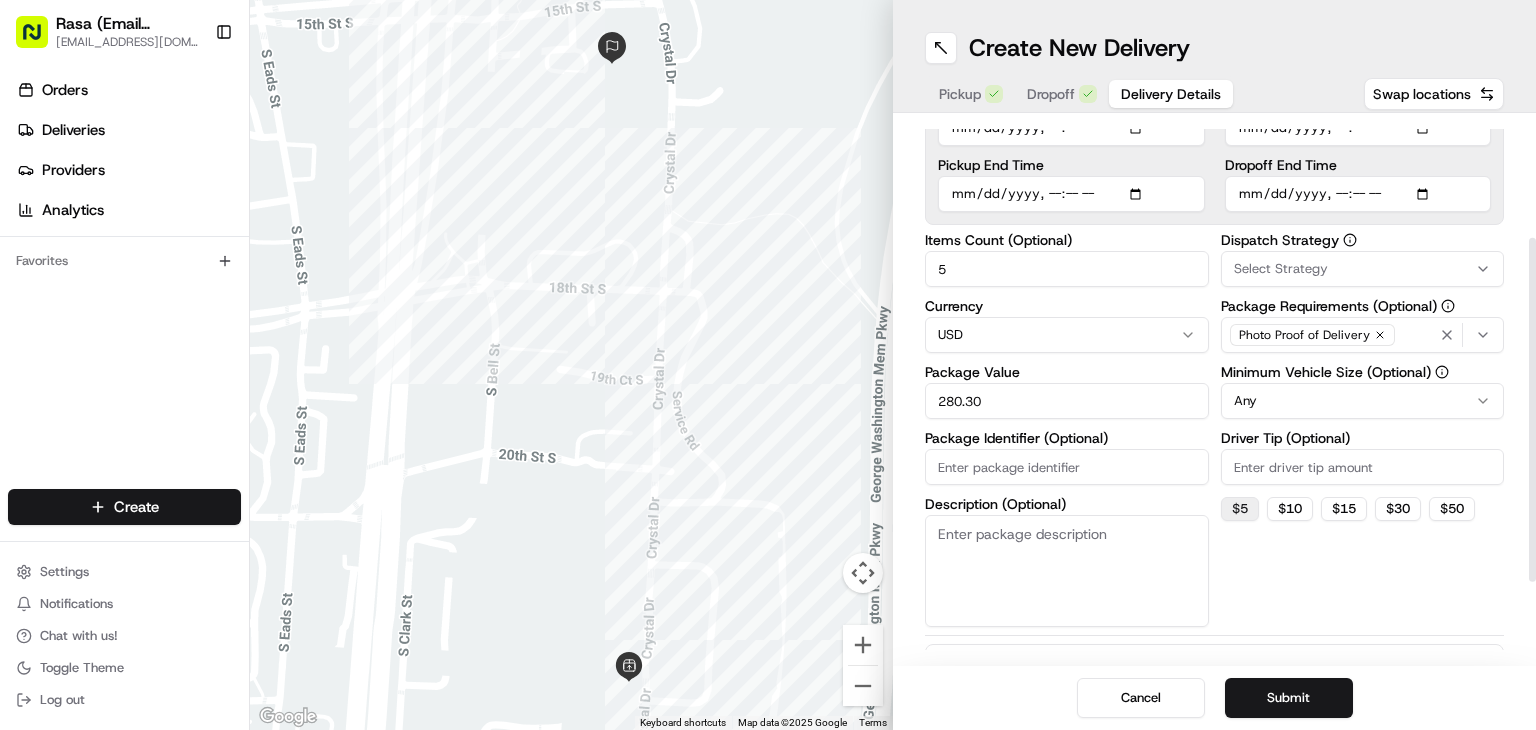 click on "$ 5" at bounding box center [1240, 509] 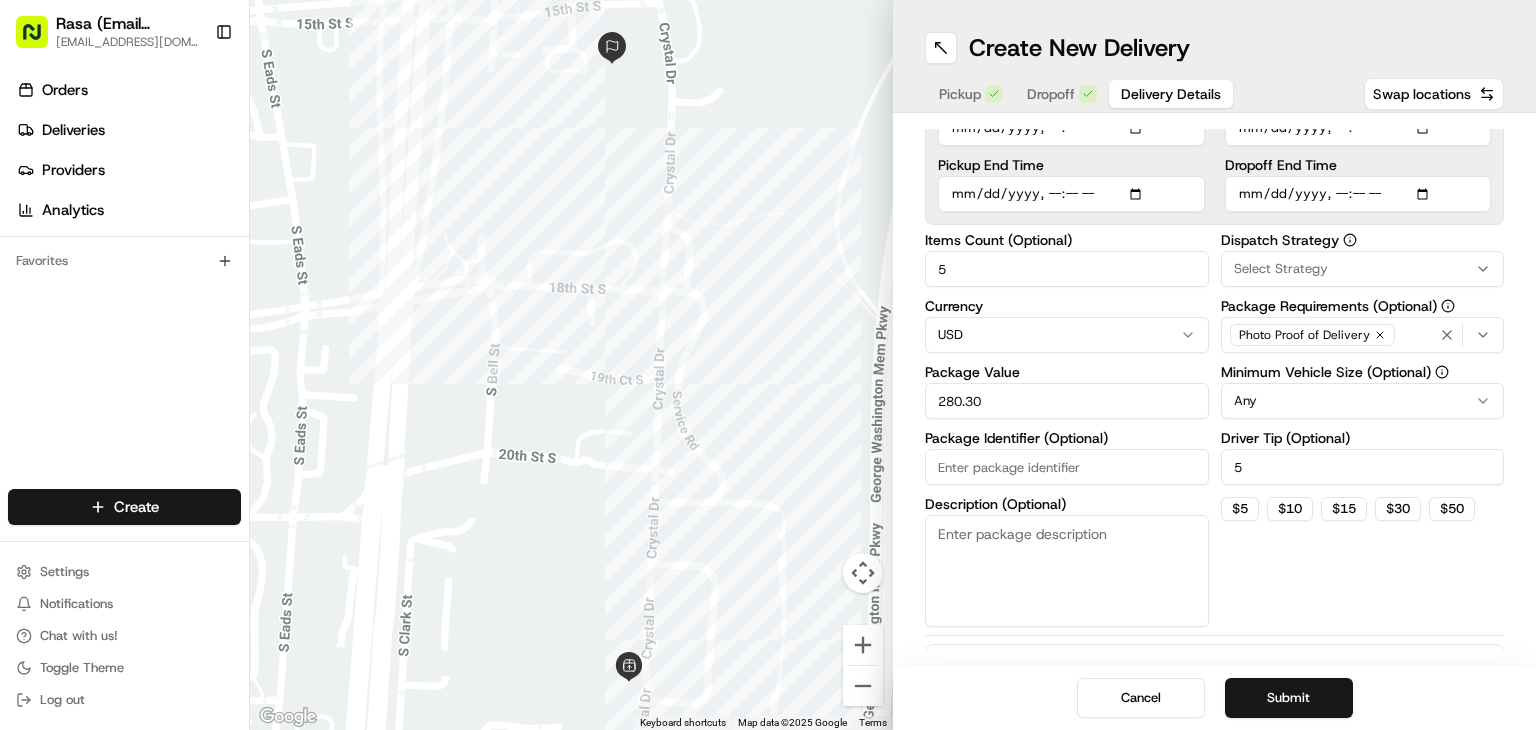 click on "Cancel Submit" at bounding box center [1214, 698] 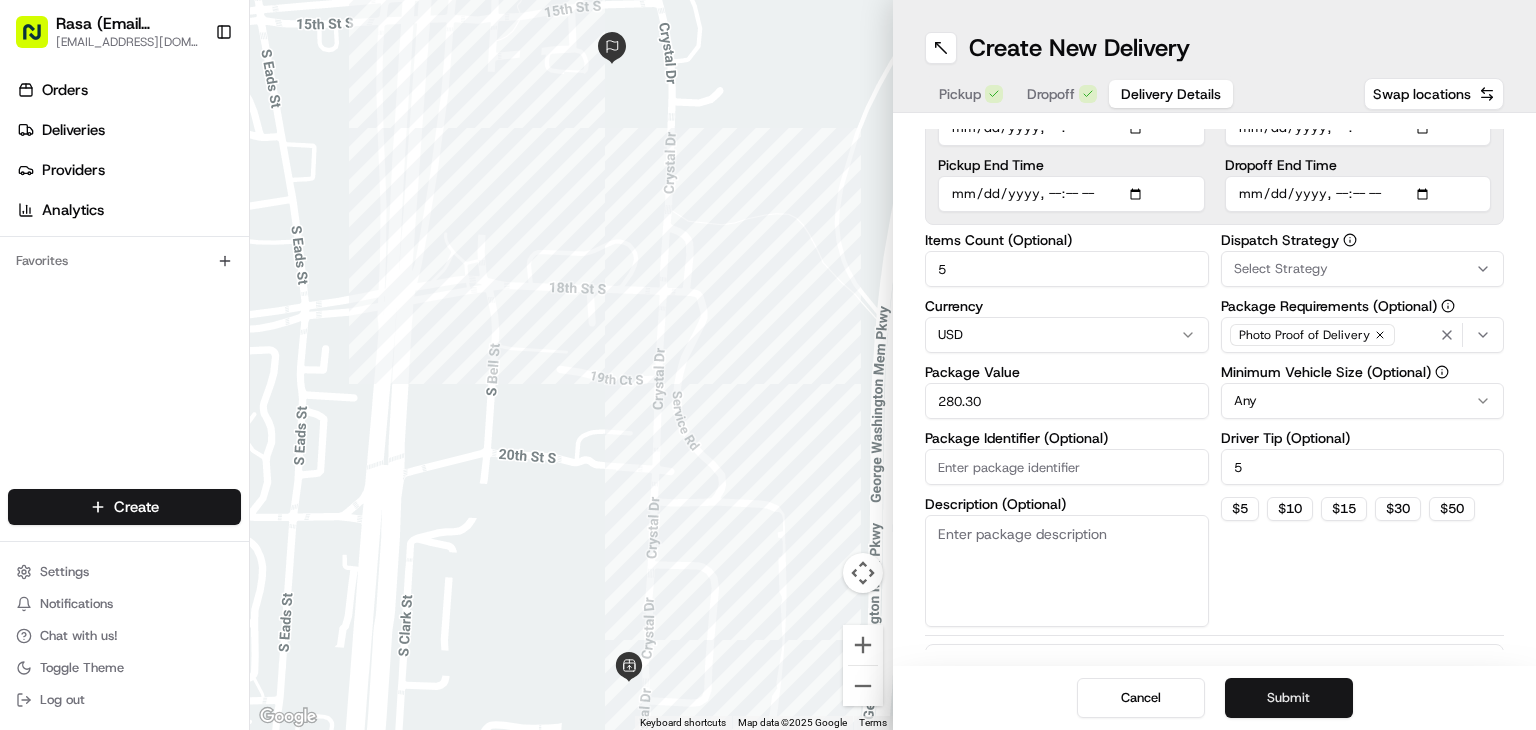click on "Submit" at bounding box center (1289, 698) 